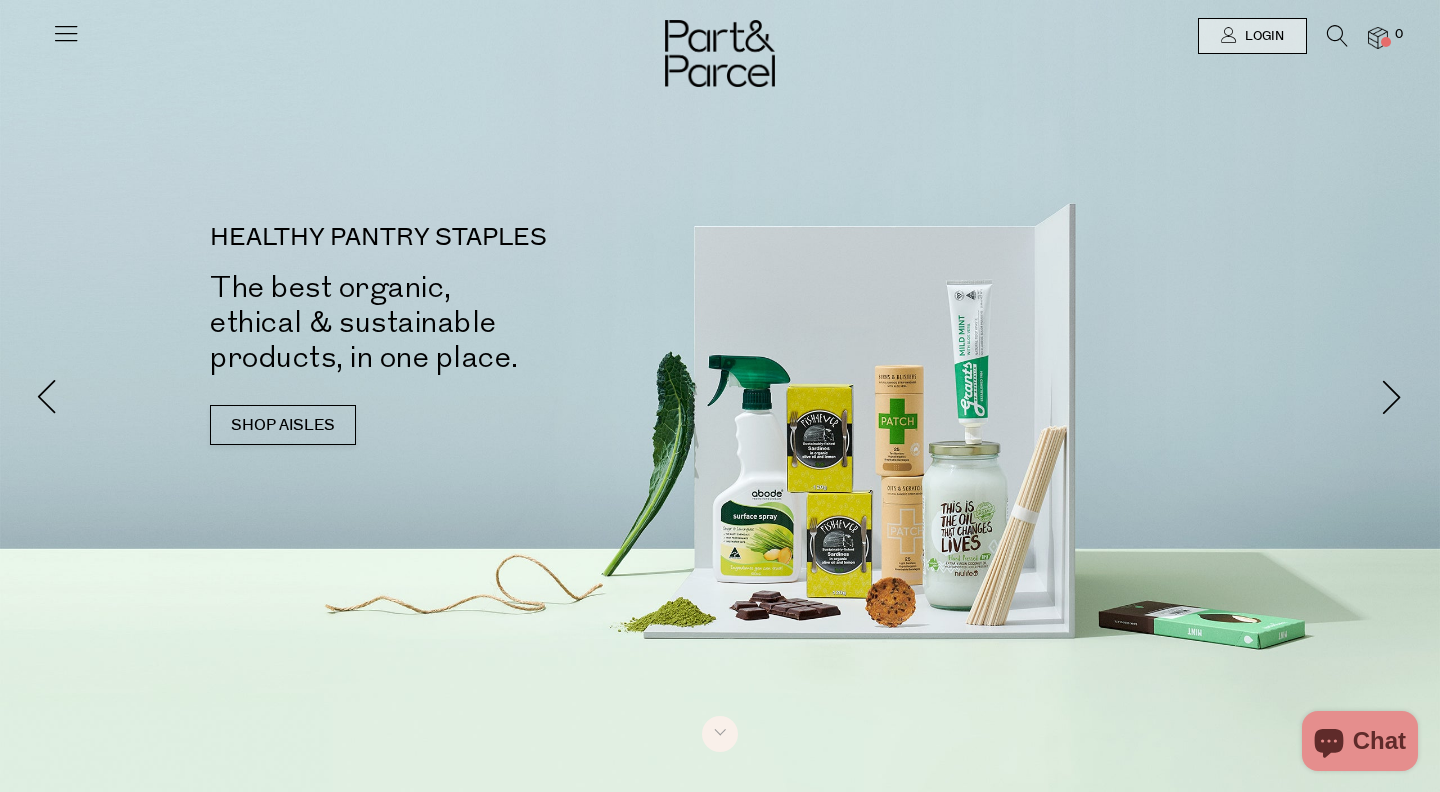scroll, scrollTop: 0, scrollLeft: 0, axis: both 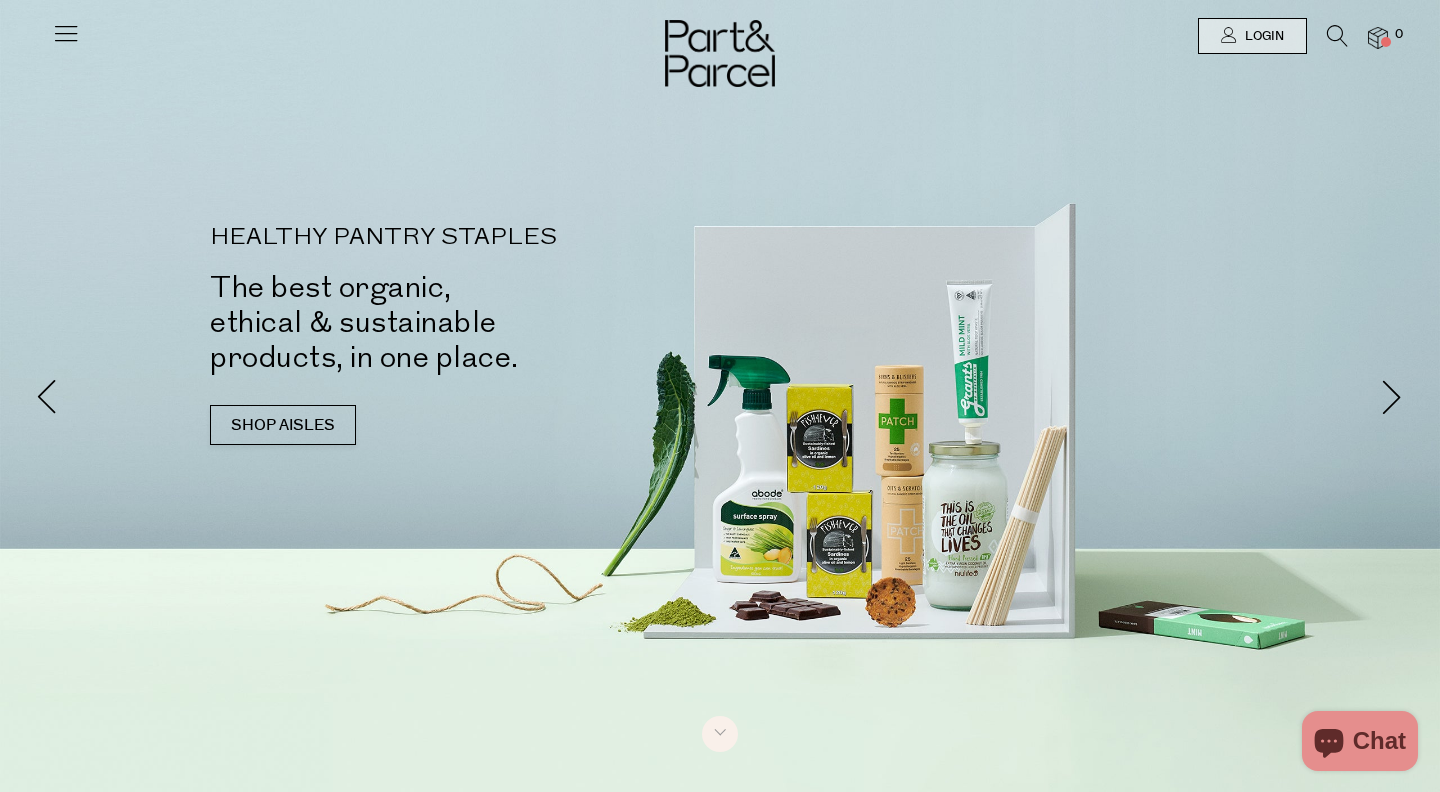 click at bounding box center [66, 33] 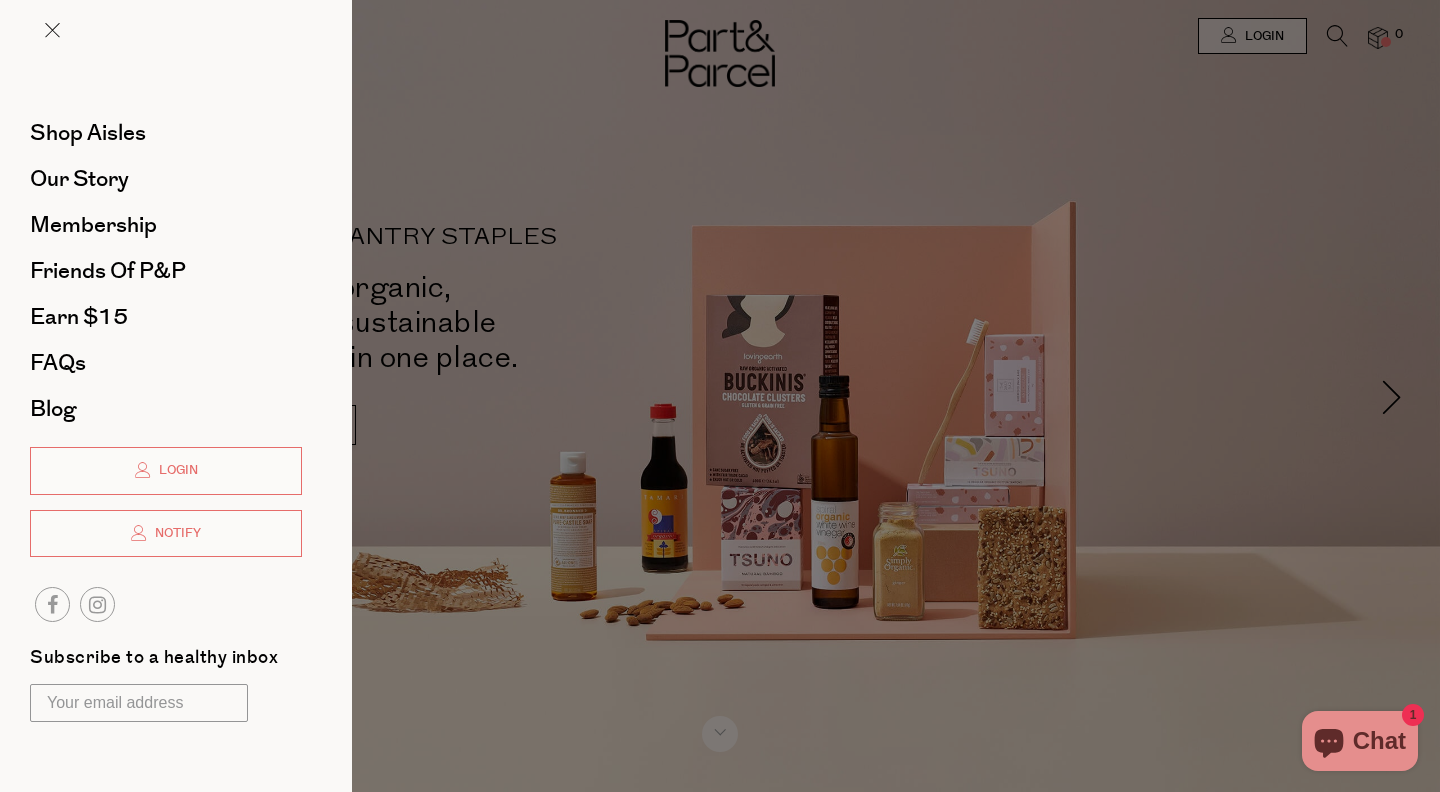 click on "Shop Aisles" at bounding box center (166, 133) 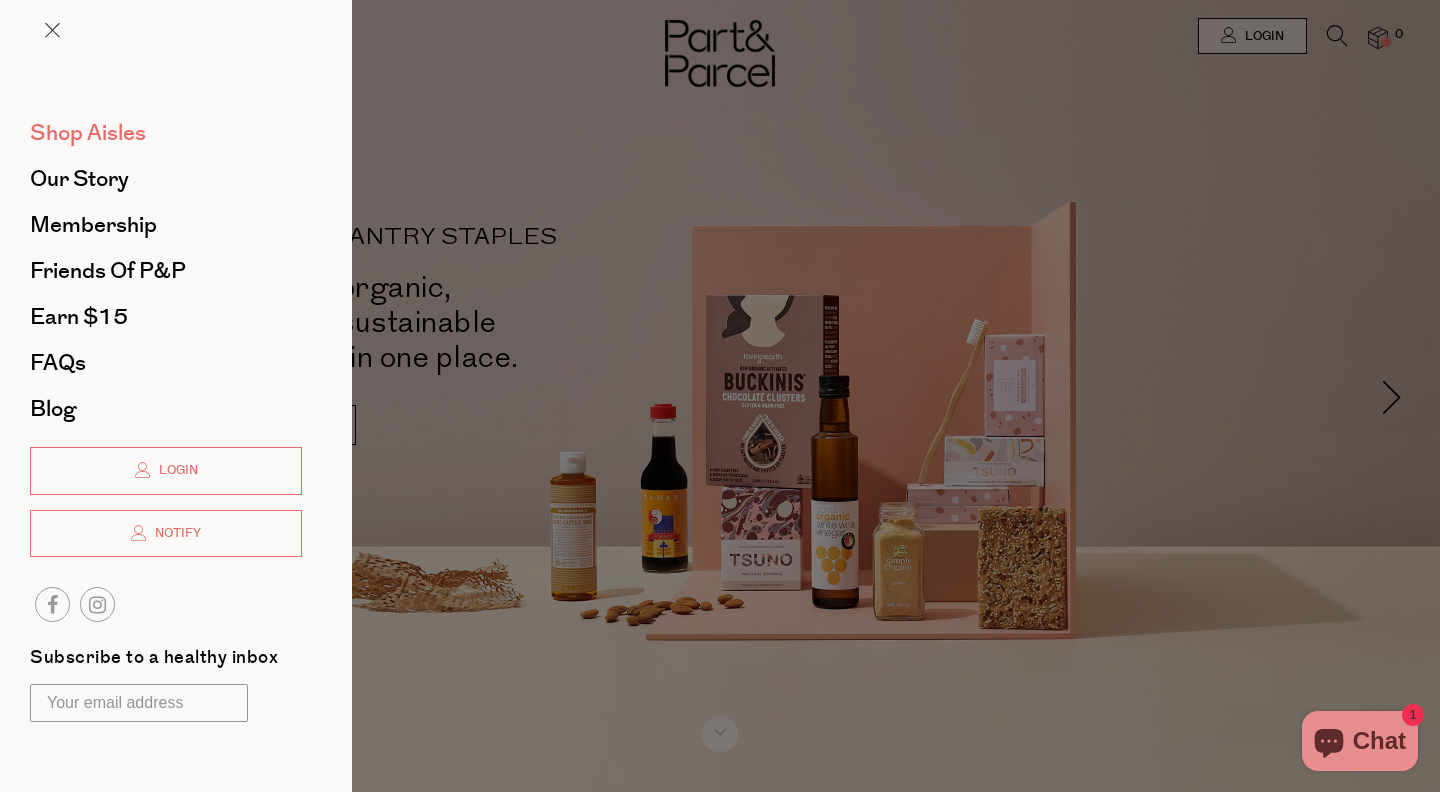 click on "Shop Aisles" at bounding box center (88, 133) 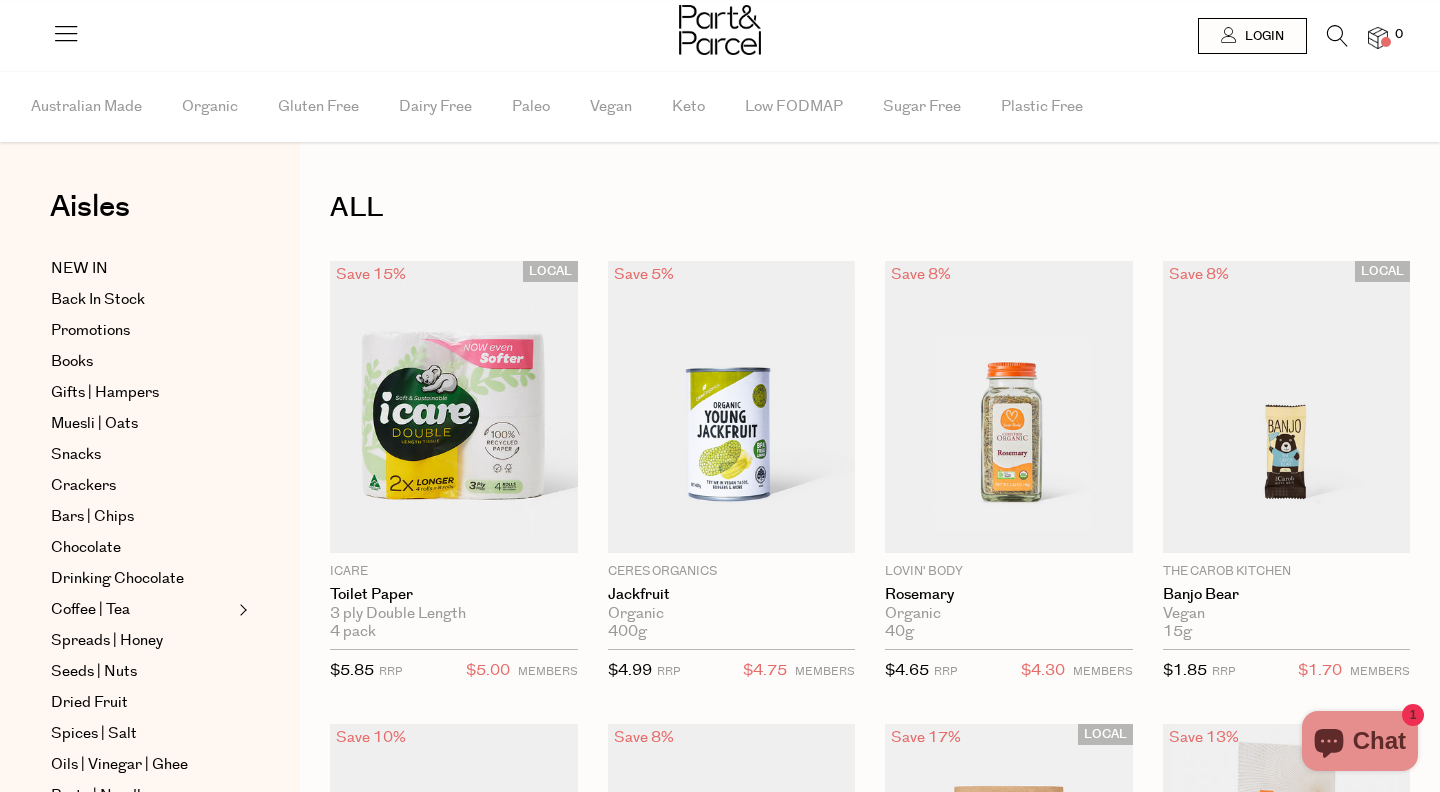 scroll, scrollTop: 0, scrollLeft: 0, axis: both 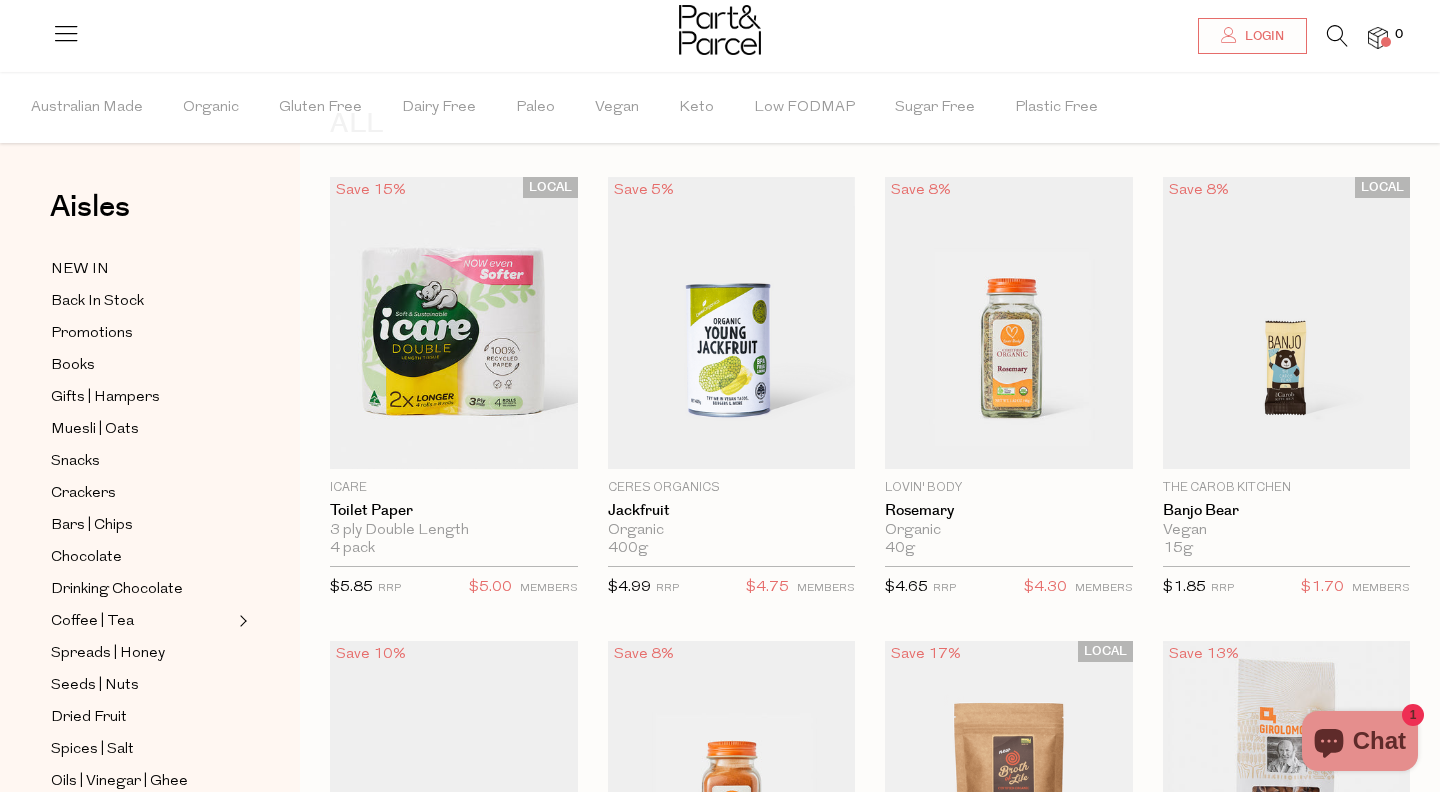 click at bounding box center (1337, 36) 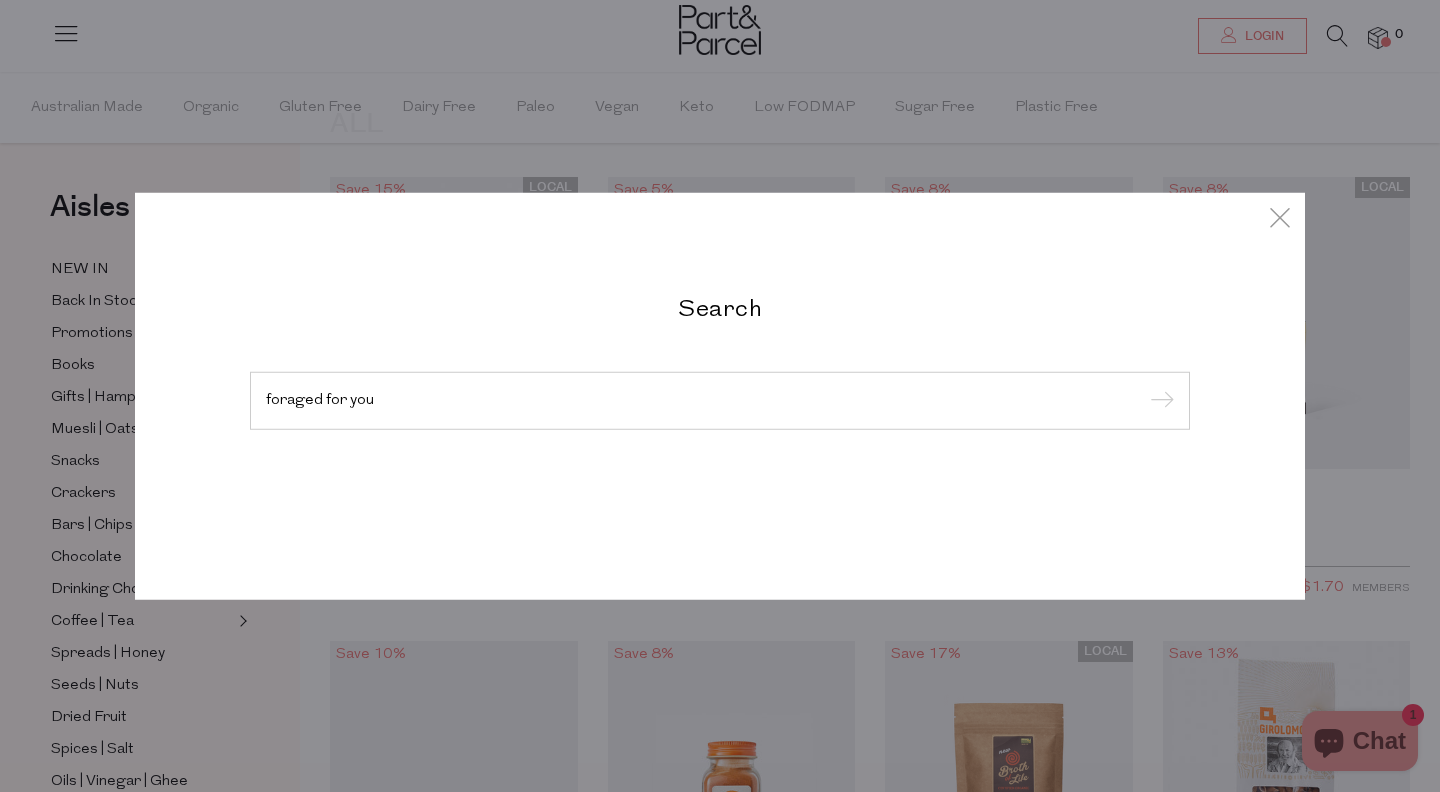 type on "foraged for you" 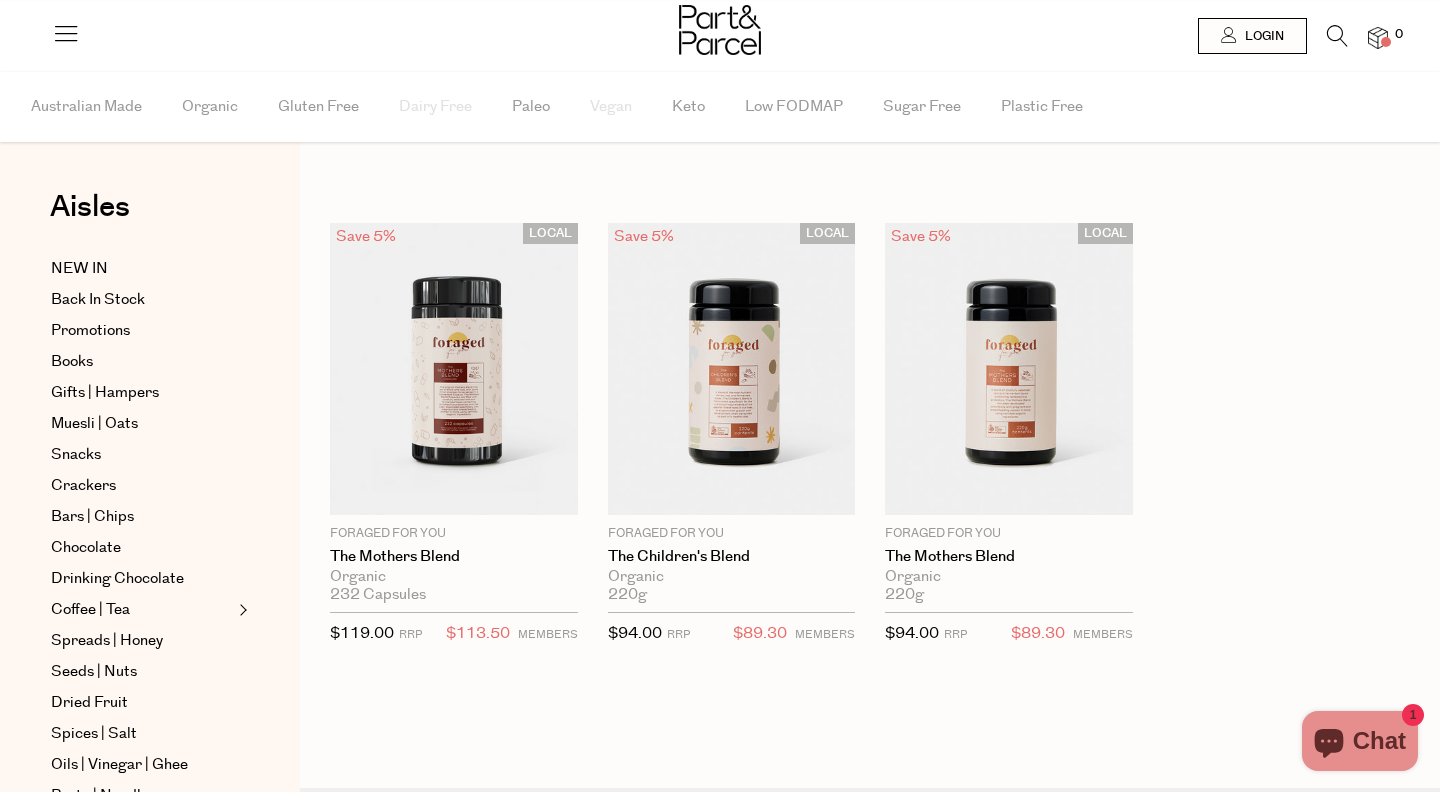 scroll, scrollTop: 0, scrollLeft: 0, axis: both 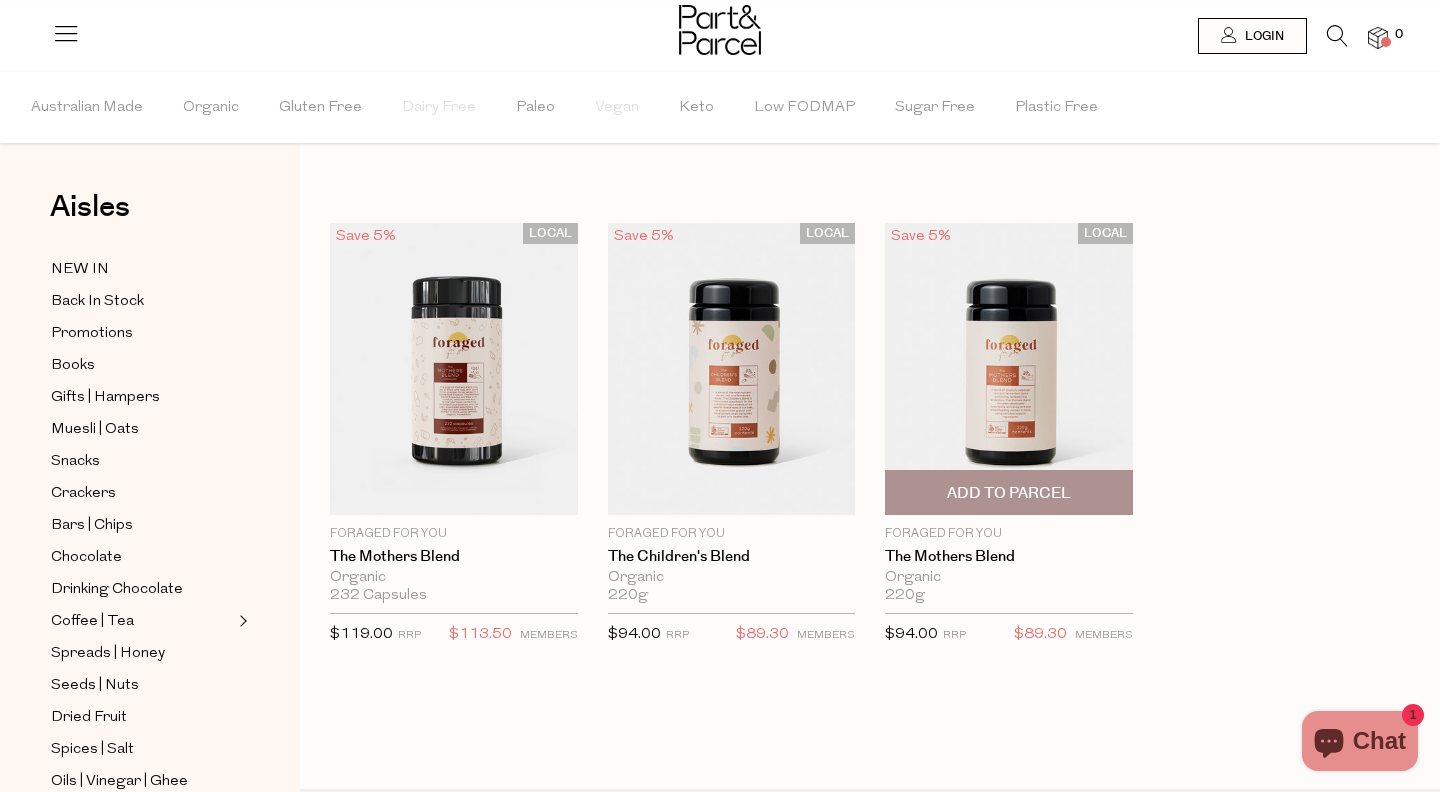 click on "Add To Parcel" at bounding box center (1009, 493) 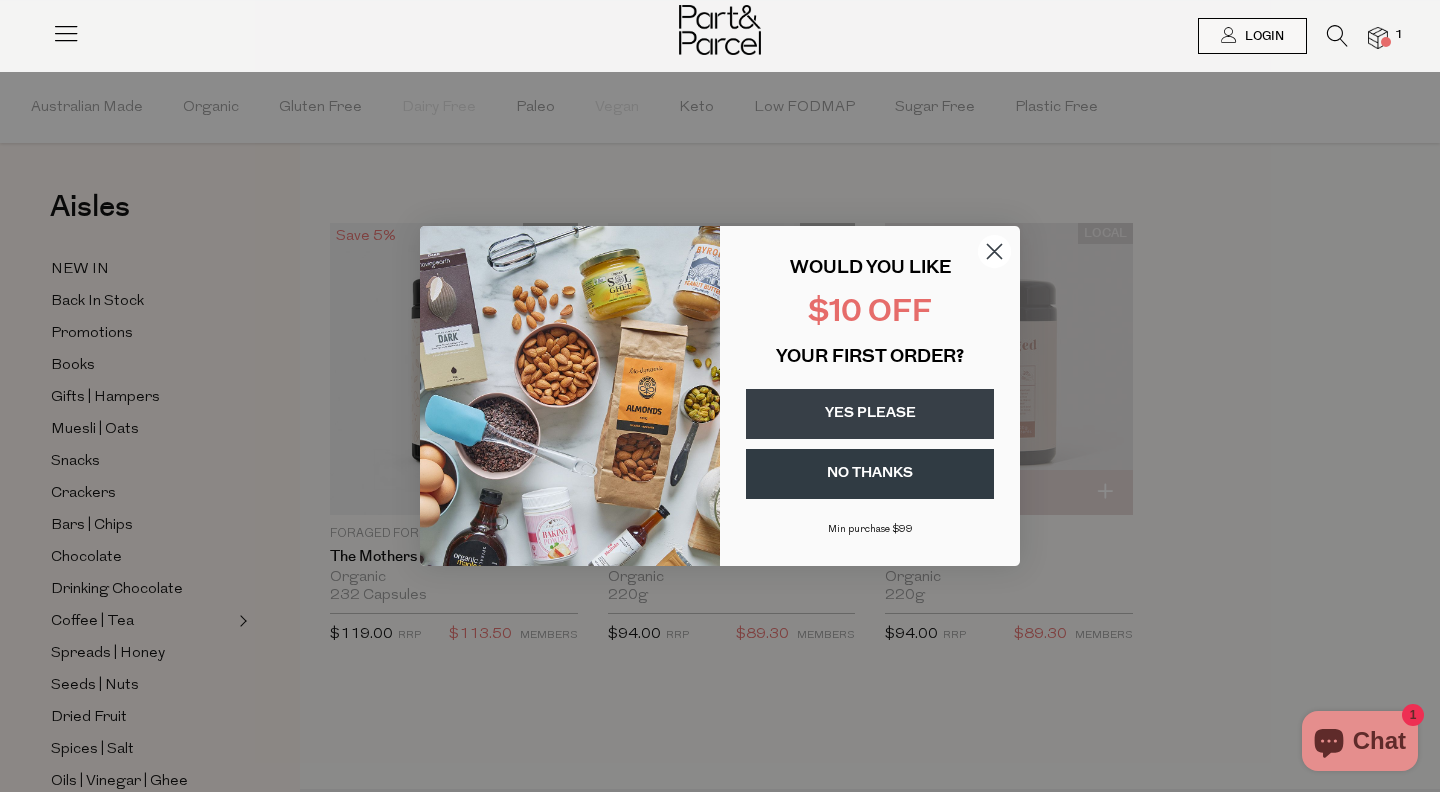 click 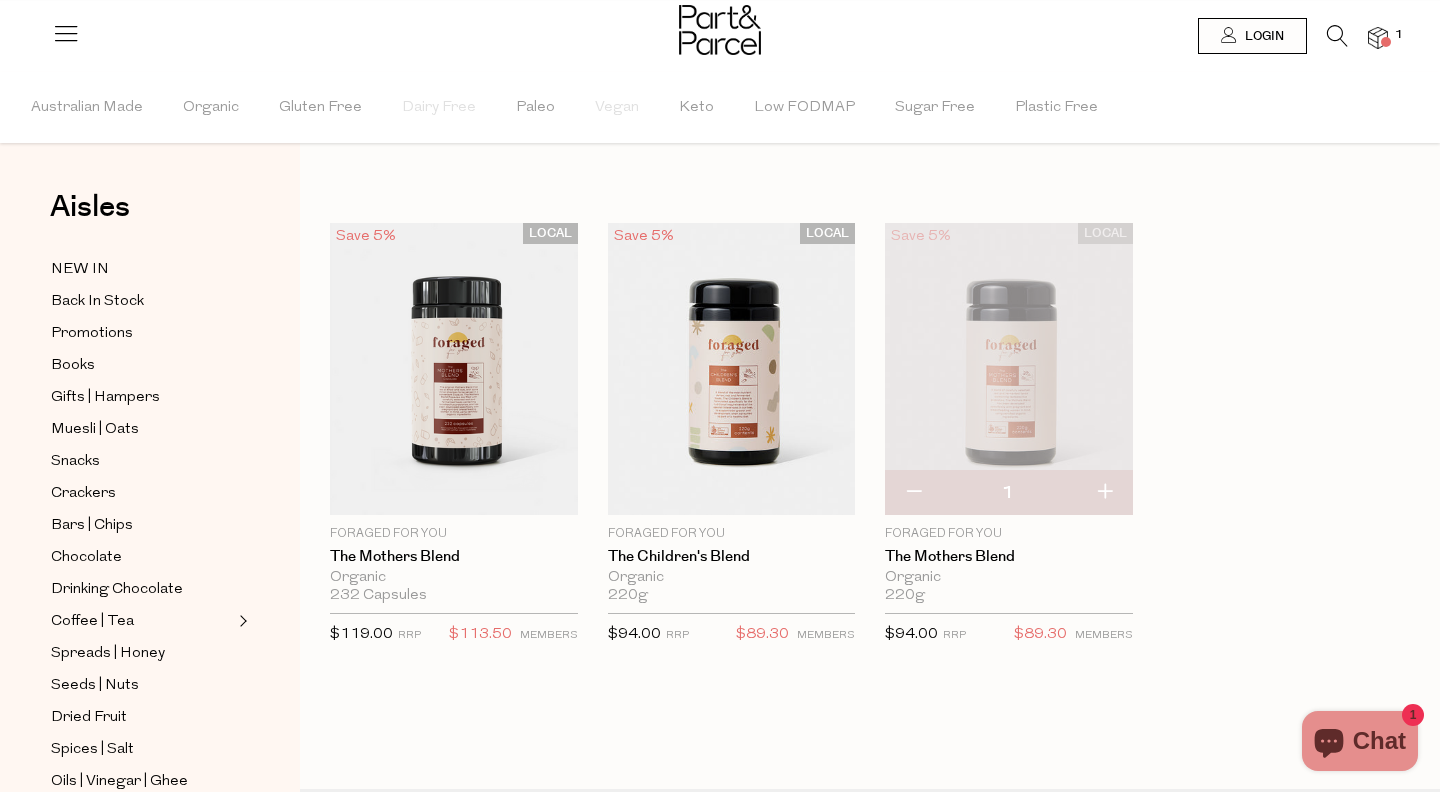 click at bounding box center [1337, 36] 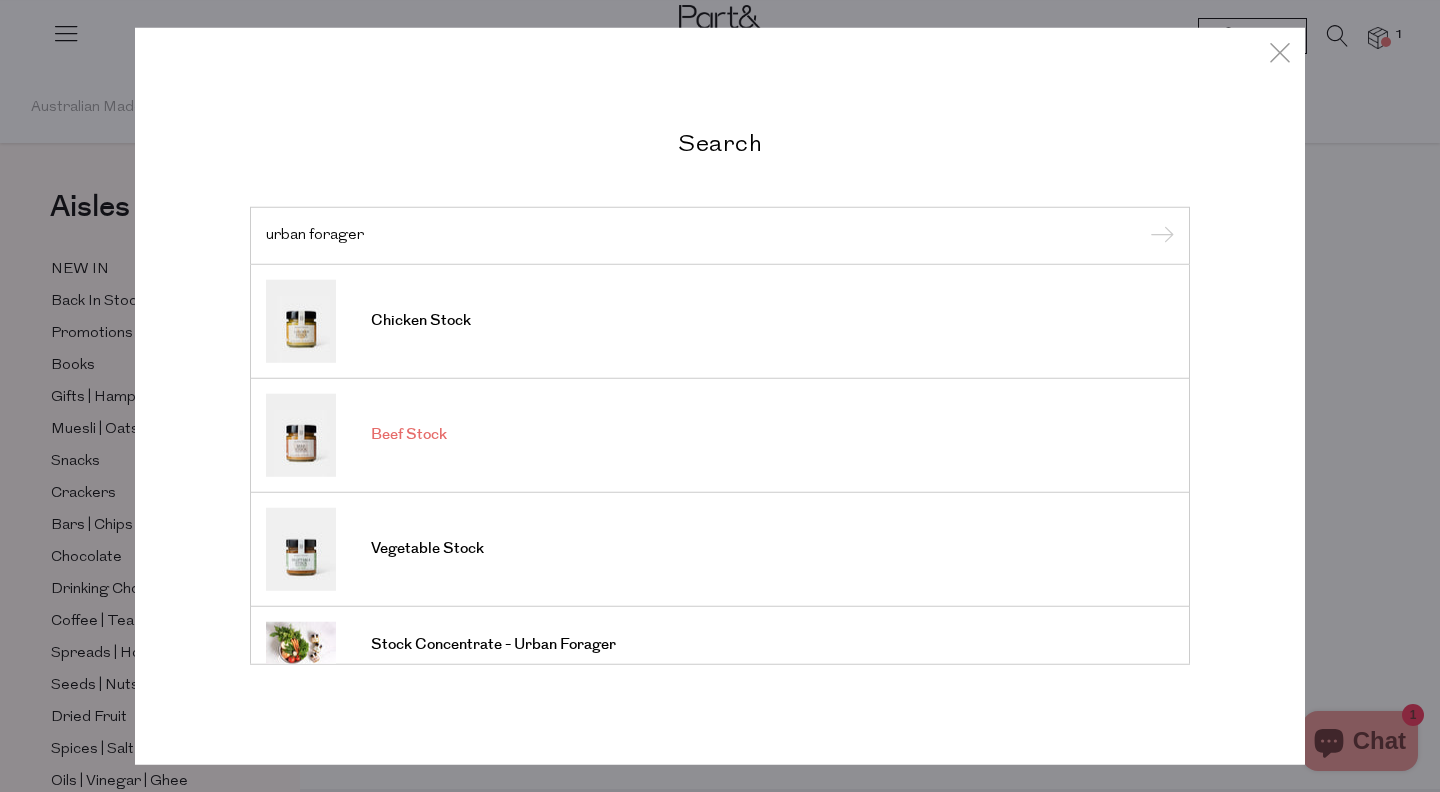 type on "urban forager" 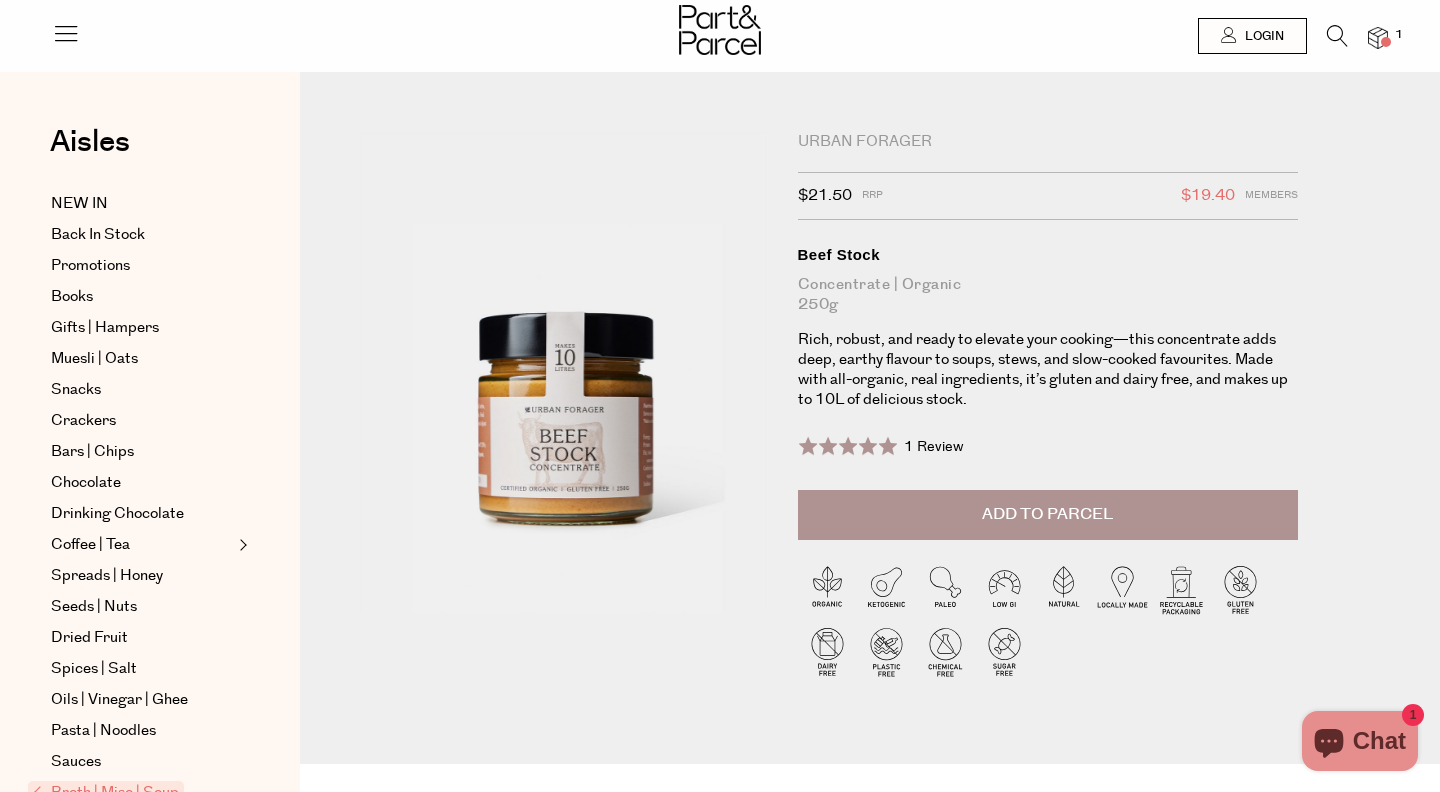 scroll, scrollTop: 0, scrollLeft: 0, axis: both 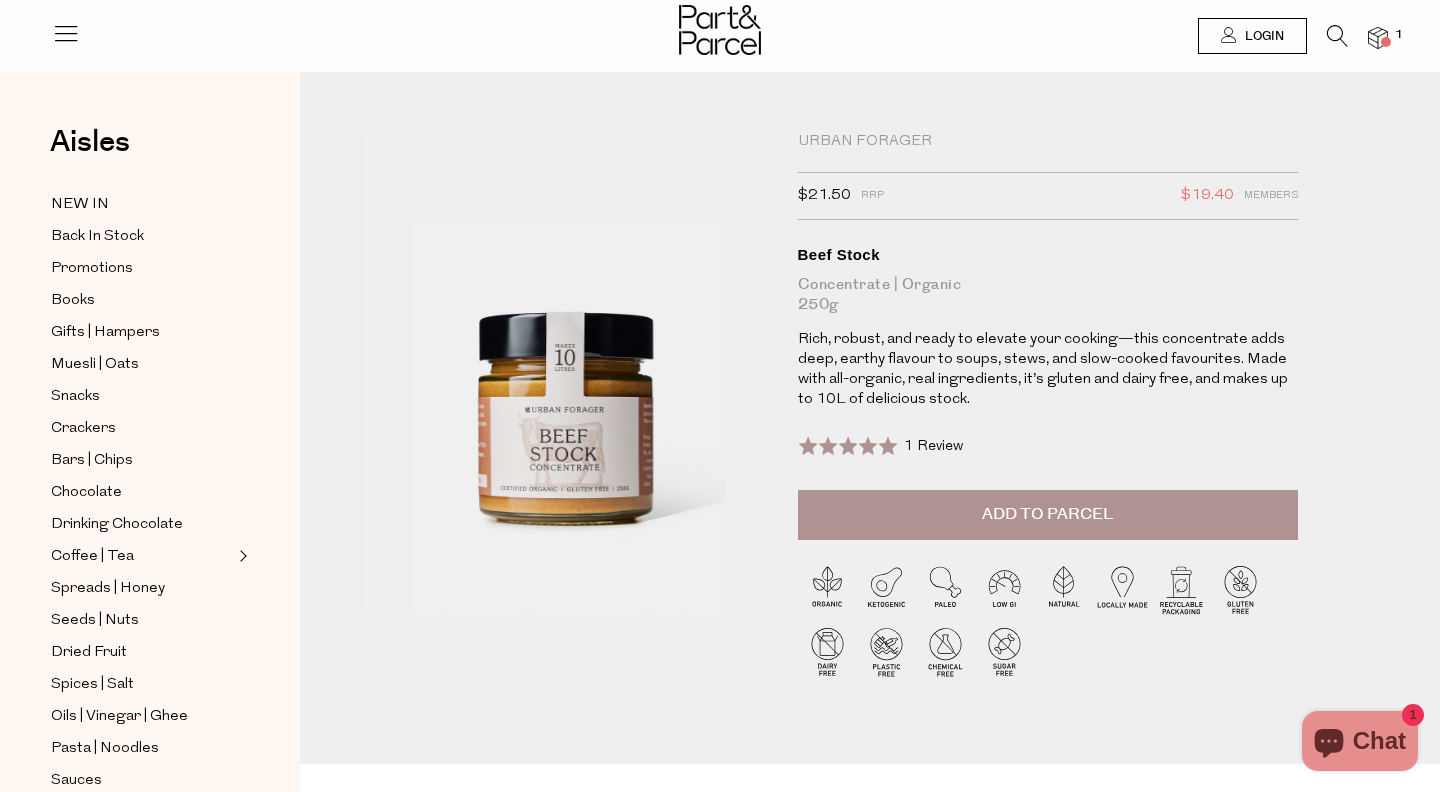click on "Add to Parcel" at bounding box center (1047, 514) 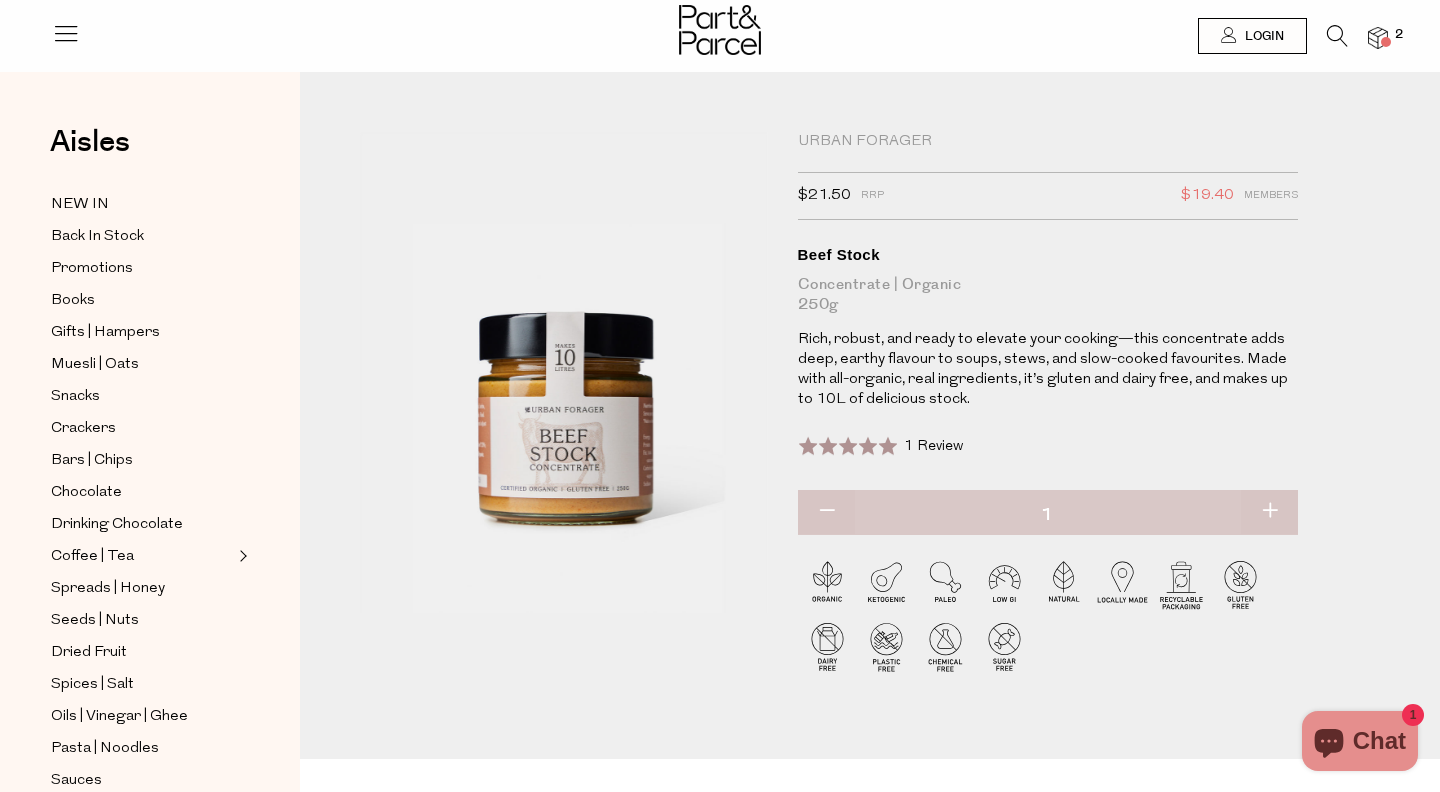 click at bounding box center (1337, 36) 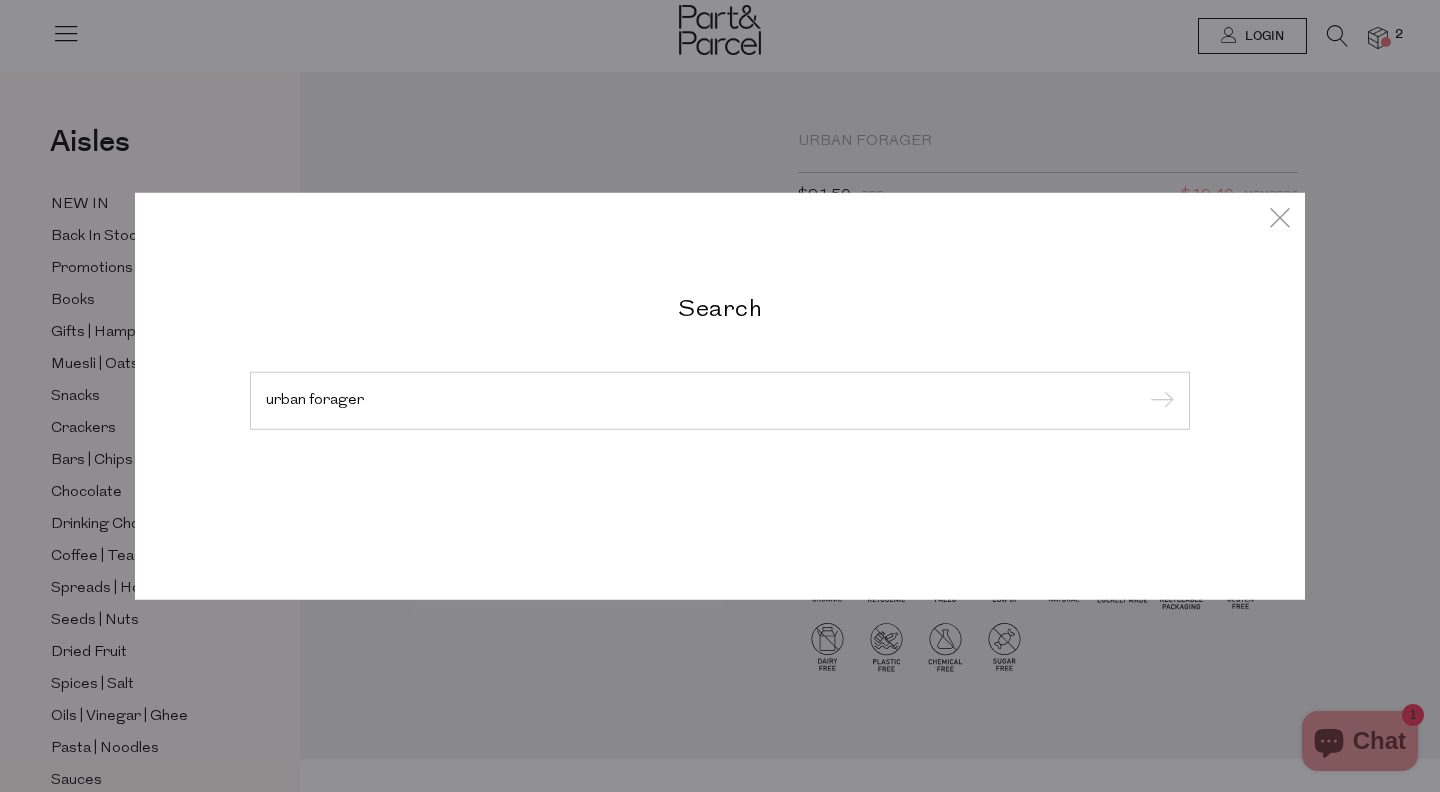 type on "urban forager" 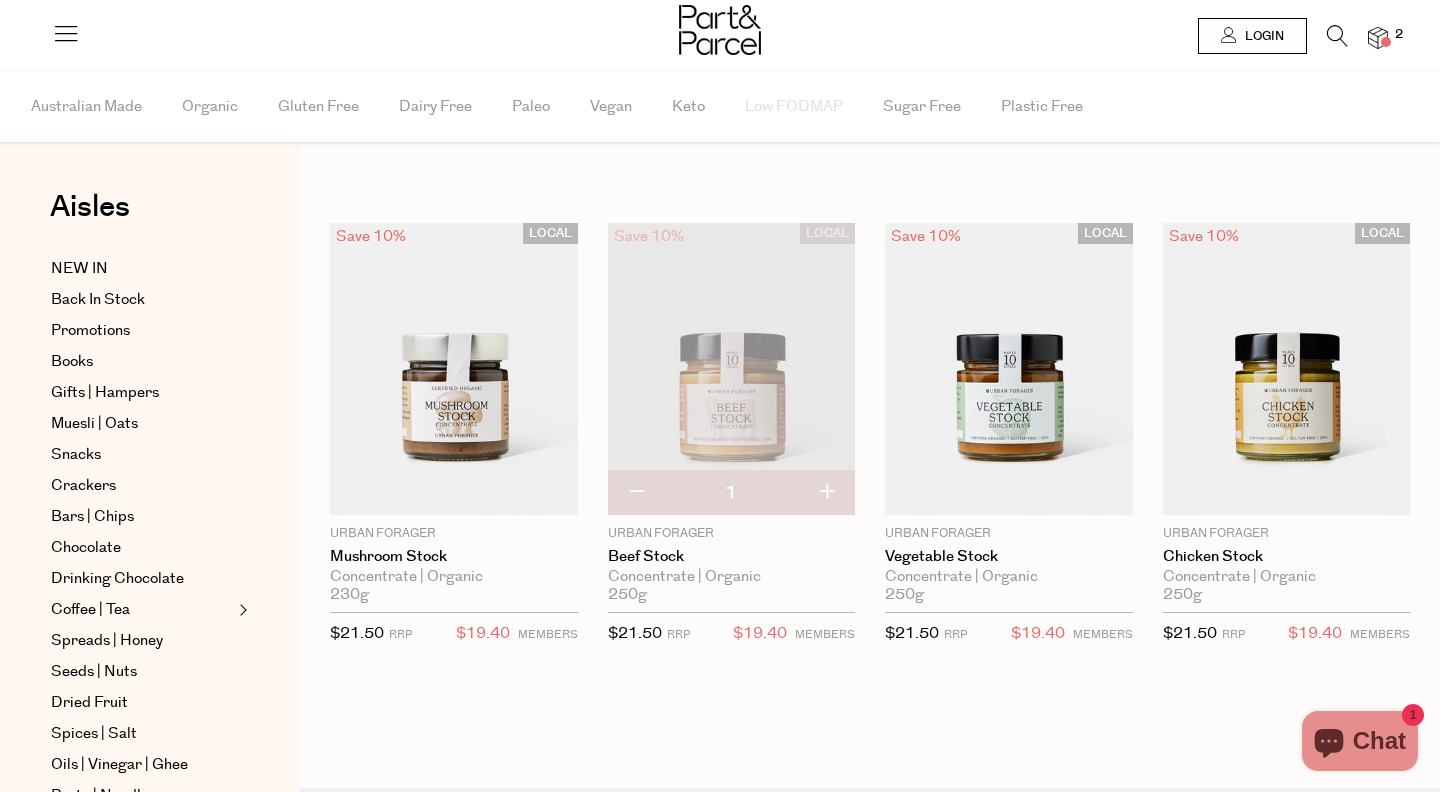 scroll, scrollTop: 0, scrollLeft: 0, axis: both 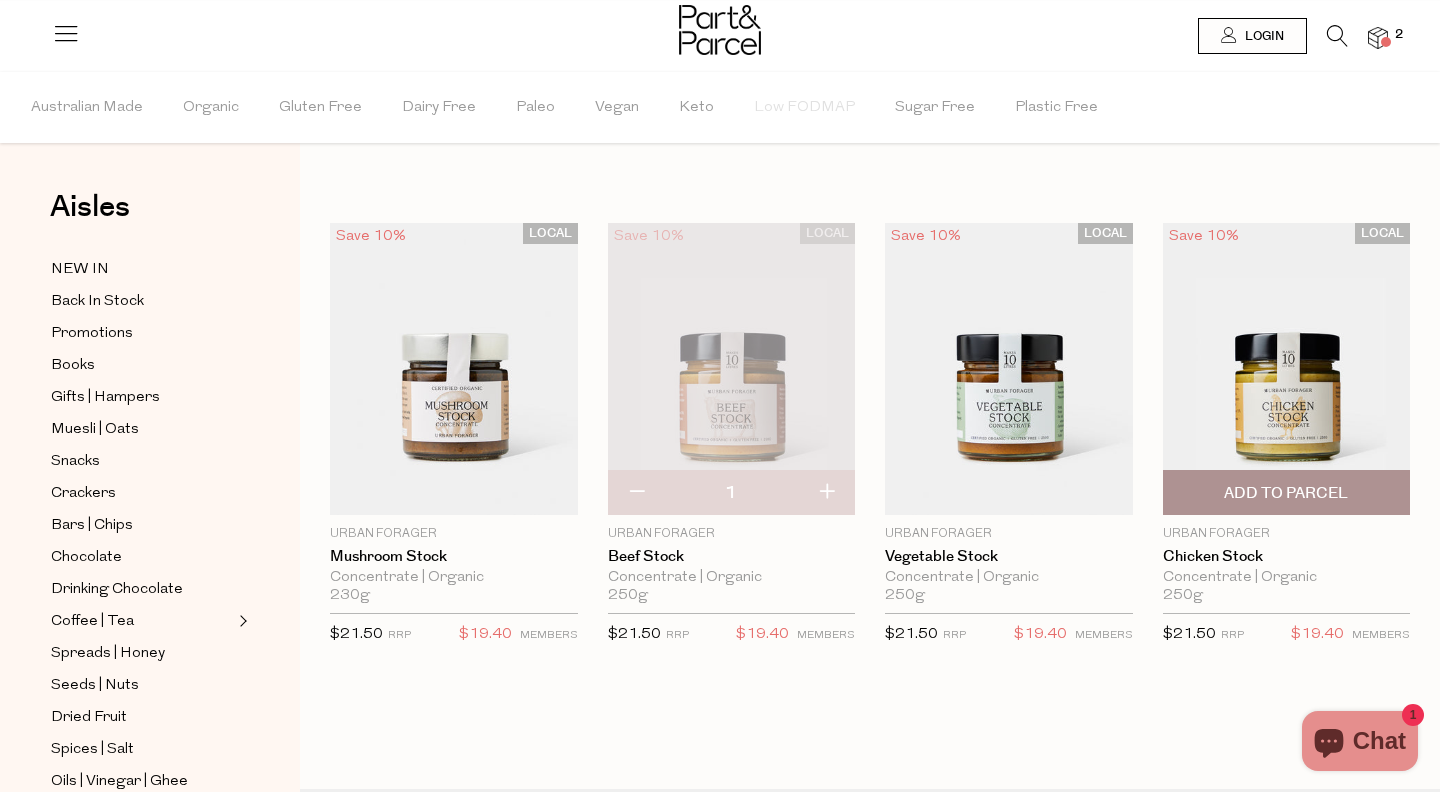 click at bounding box center [1287, 369] 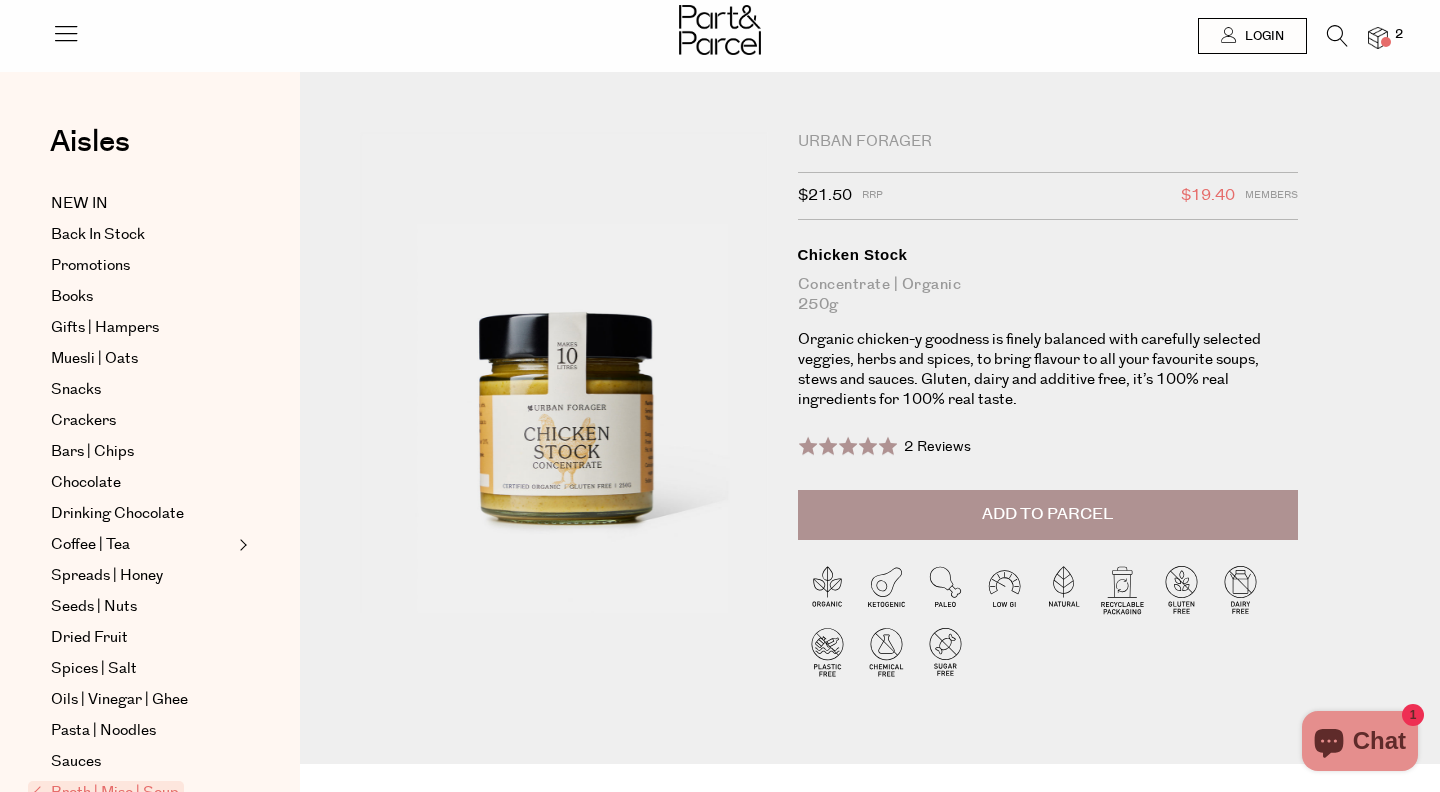 scroll, scrollTop: 0, scrollLeft: 0, axis: both 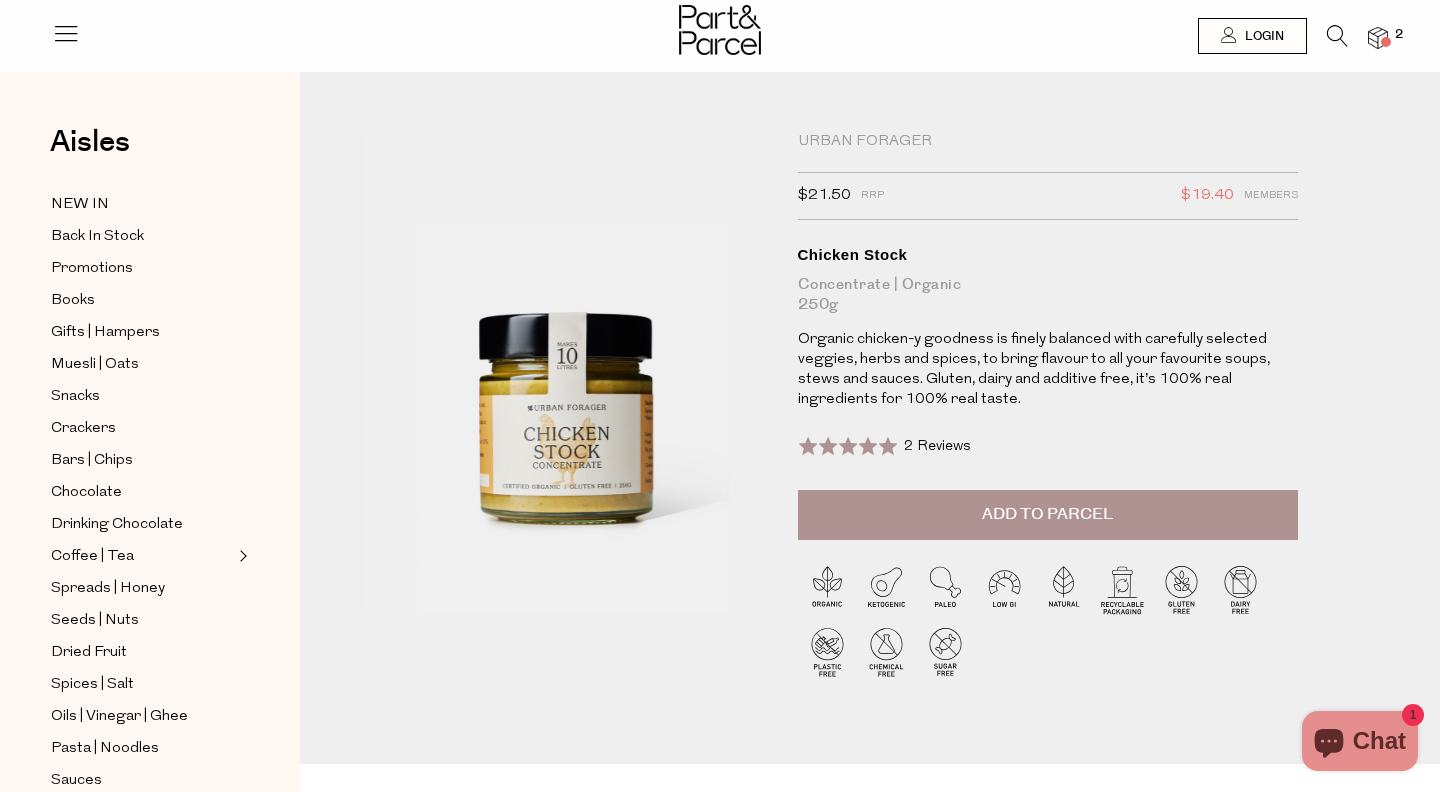 click at bounding box center (848, 446) 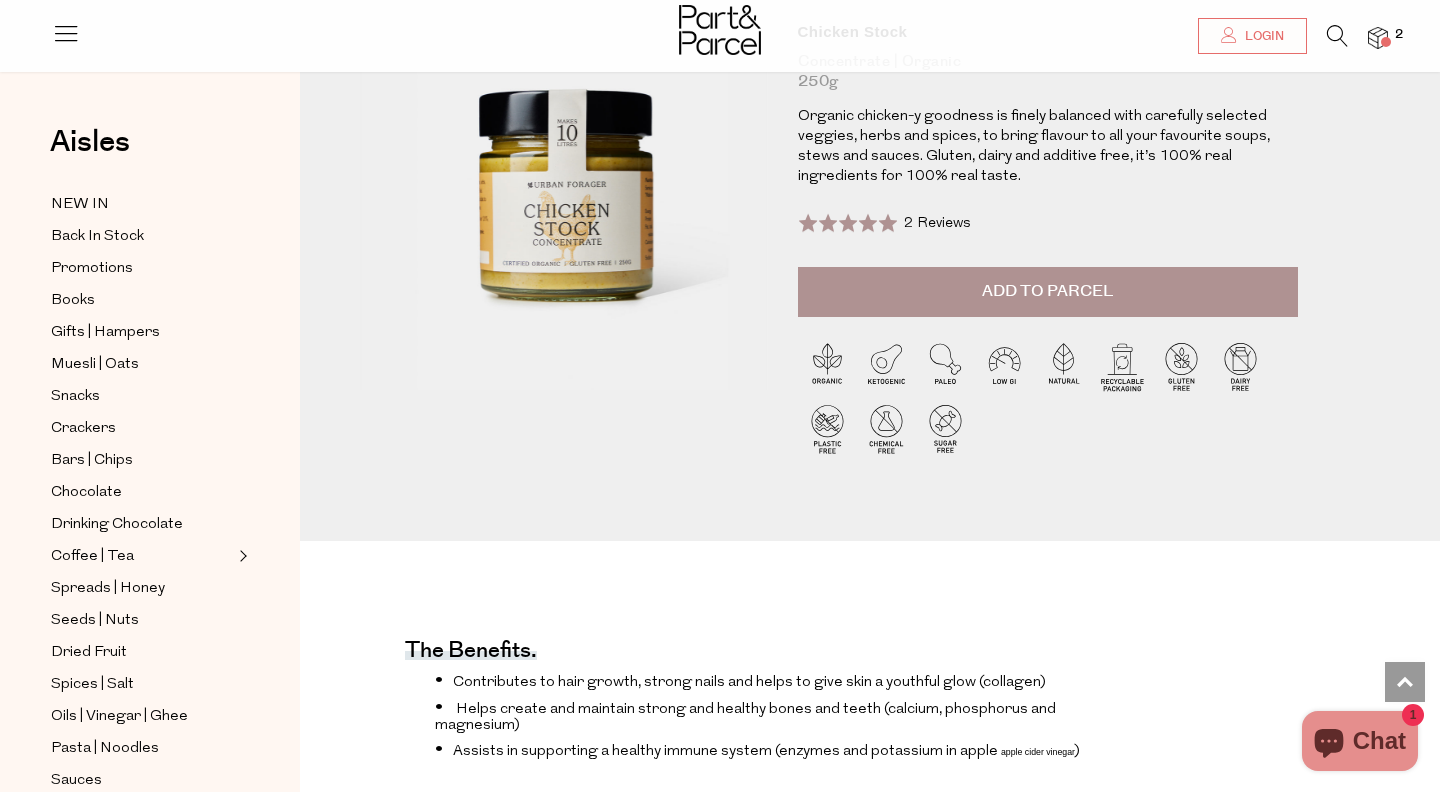 scroll, scrollTop: 0, scrollLeft: 0, axis: both 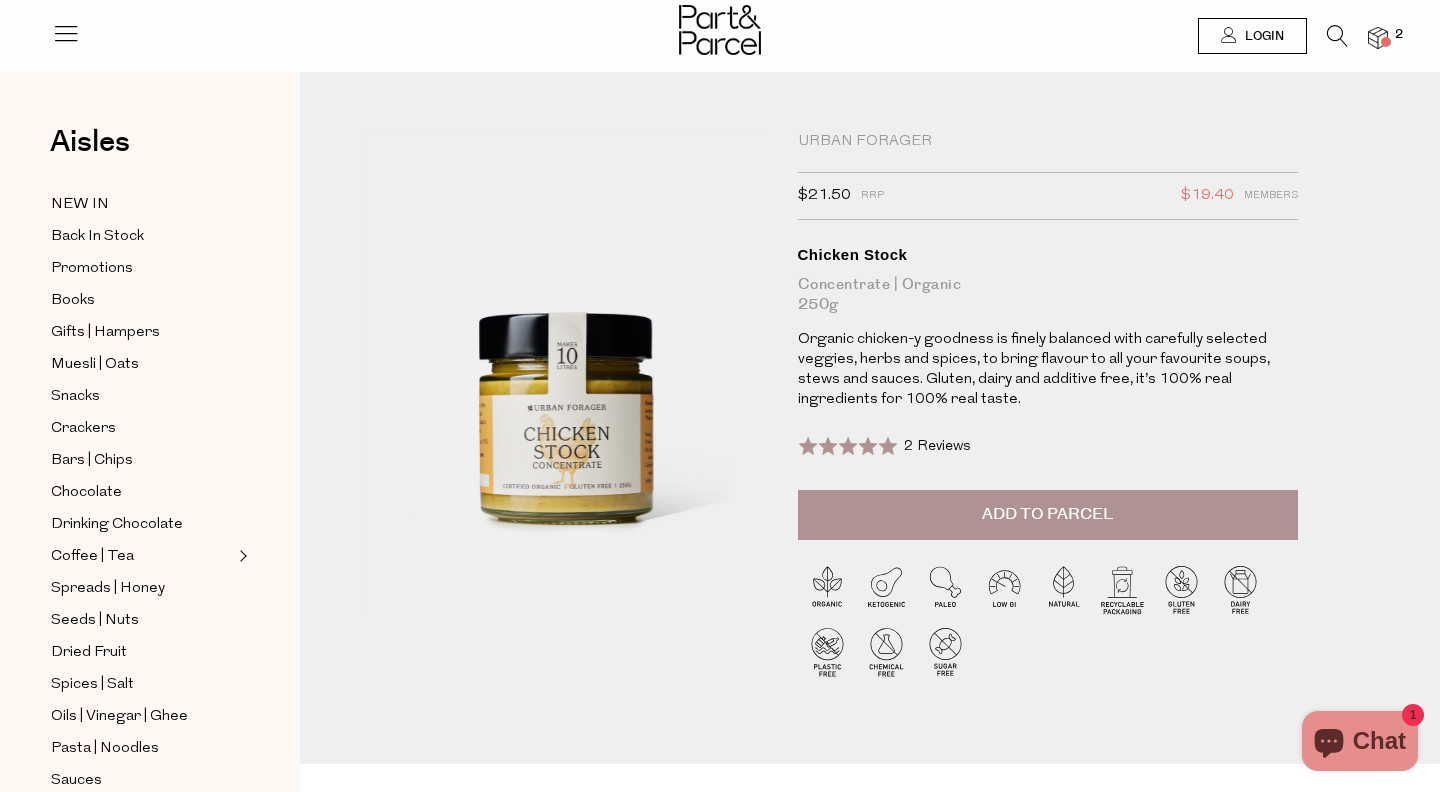 click on "Add to Parcel" at bounding box center (1048, 515) 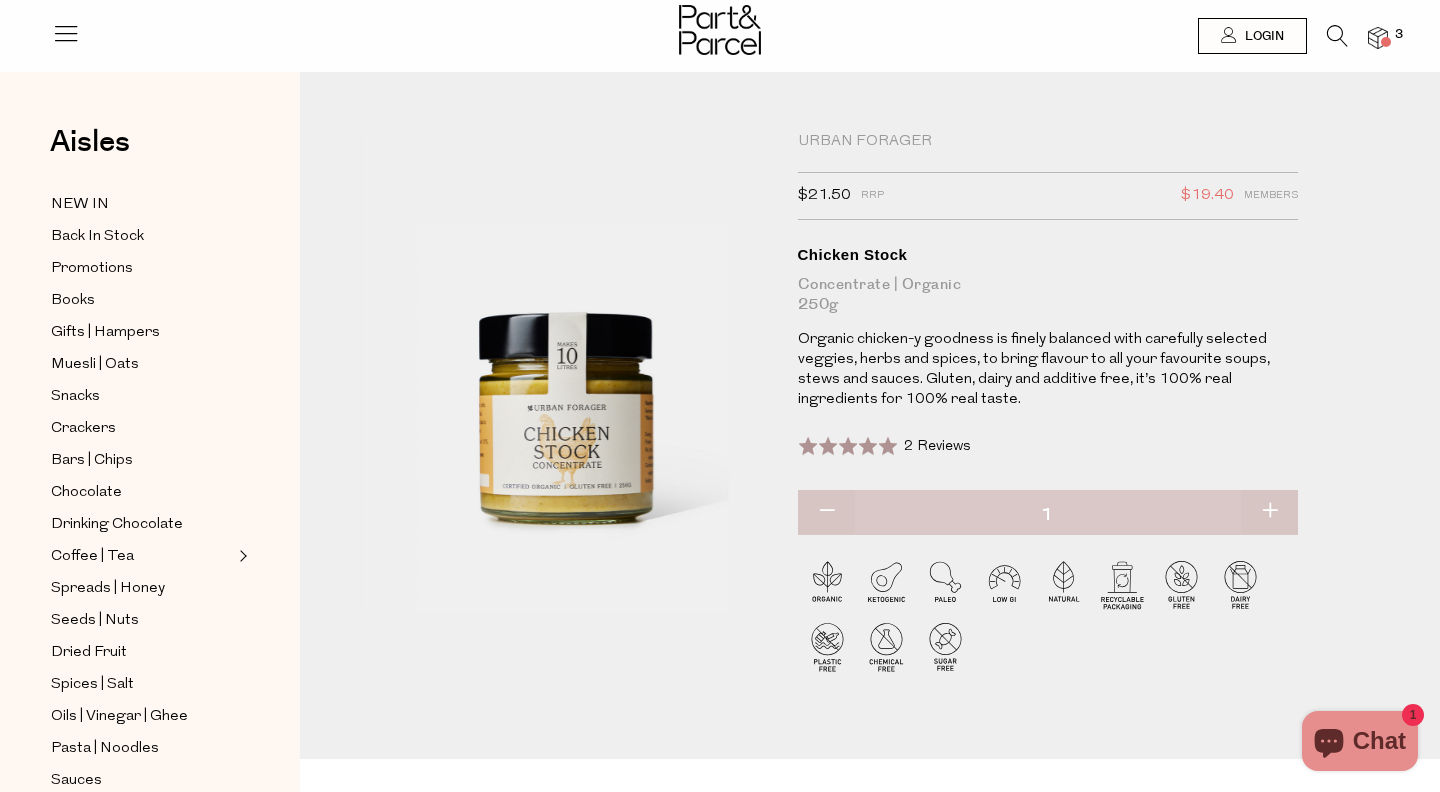 click at bounding box center (1386, 42) 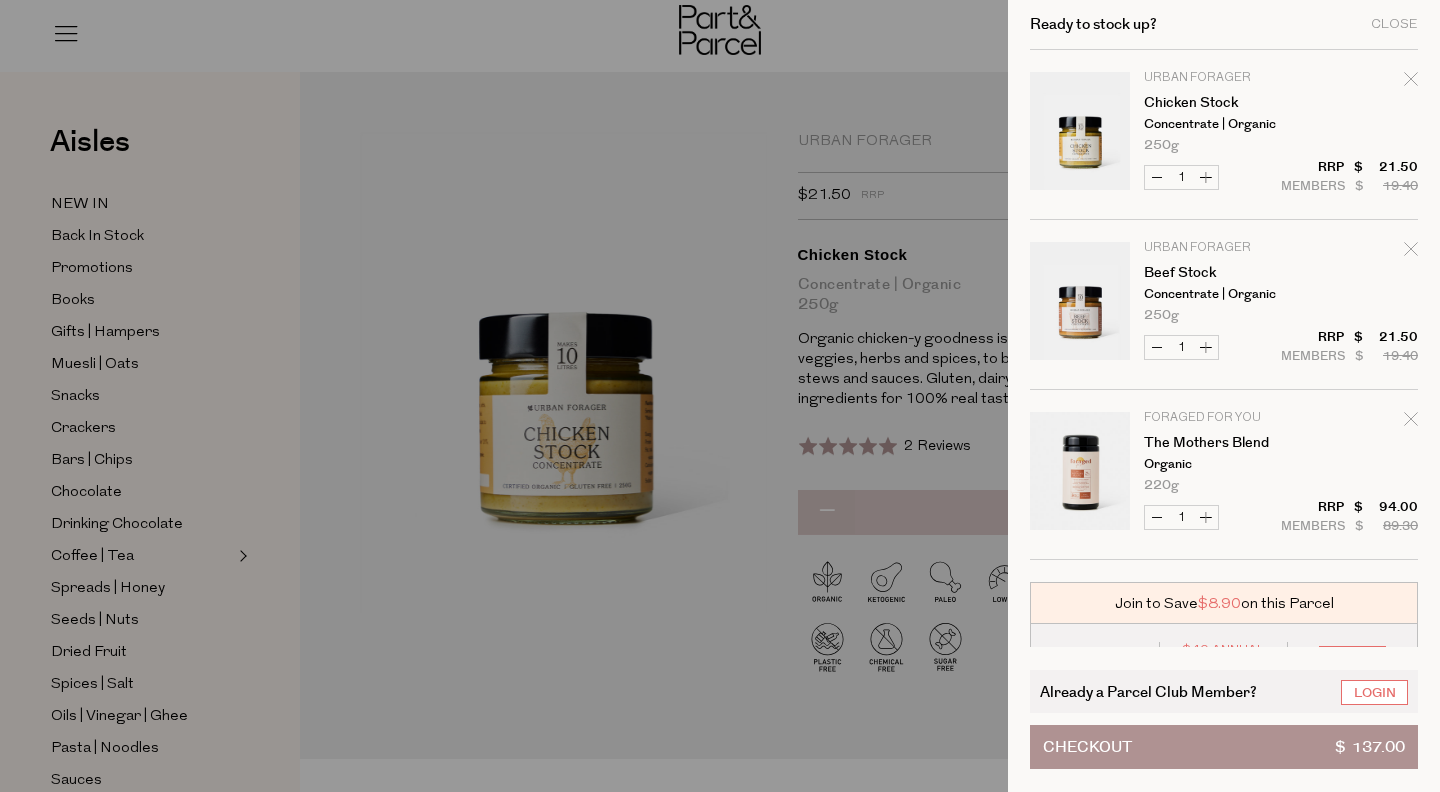 scroll, scrollTop: 1, scrollLeft: 0, axis: vertical 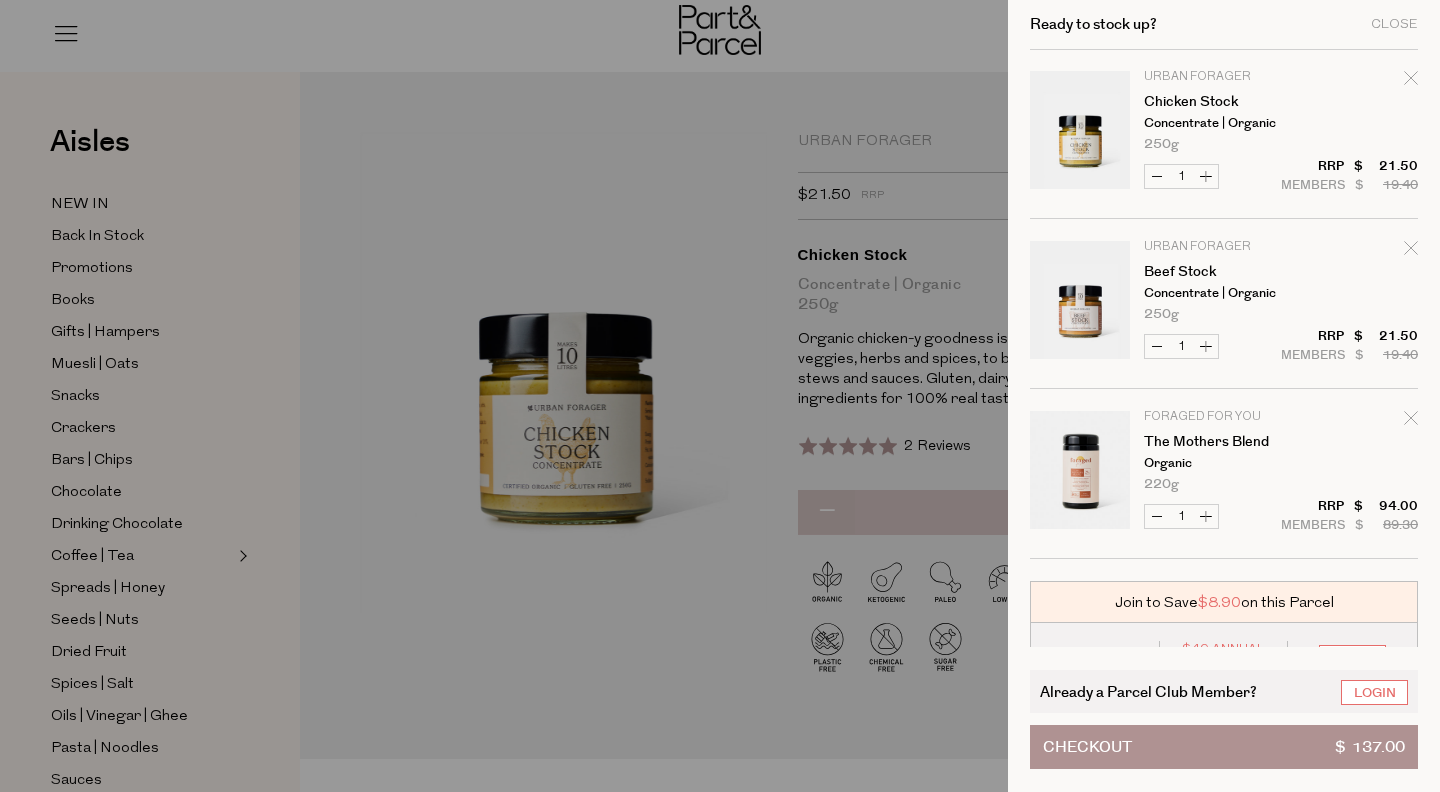 click on "Increase The Mothers Blend" at bounding box center (1206, 516) 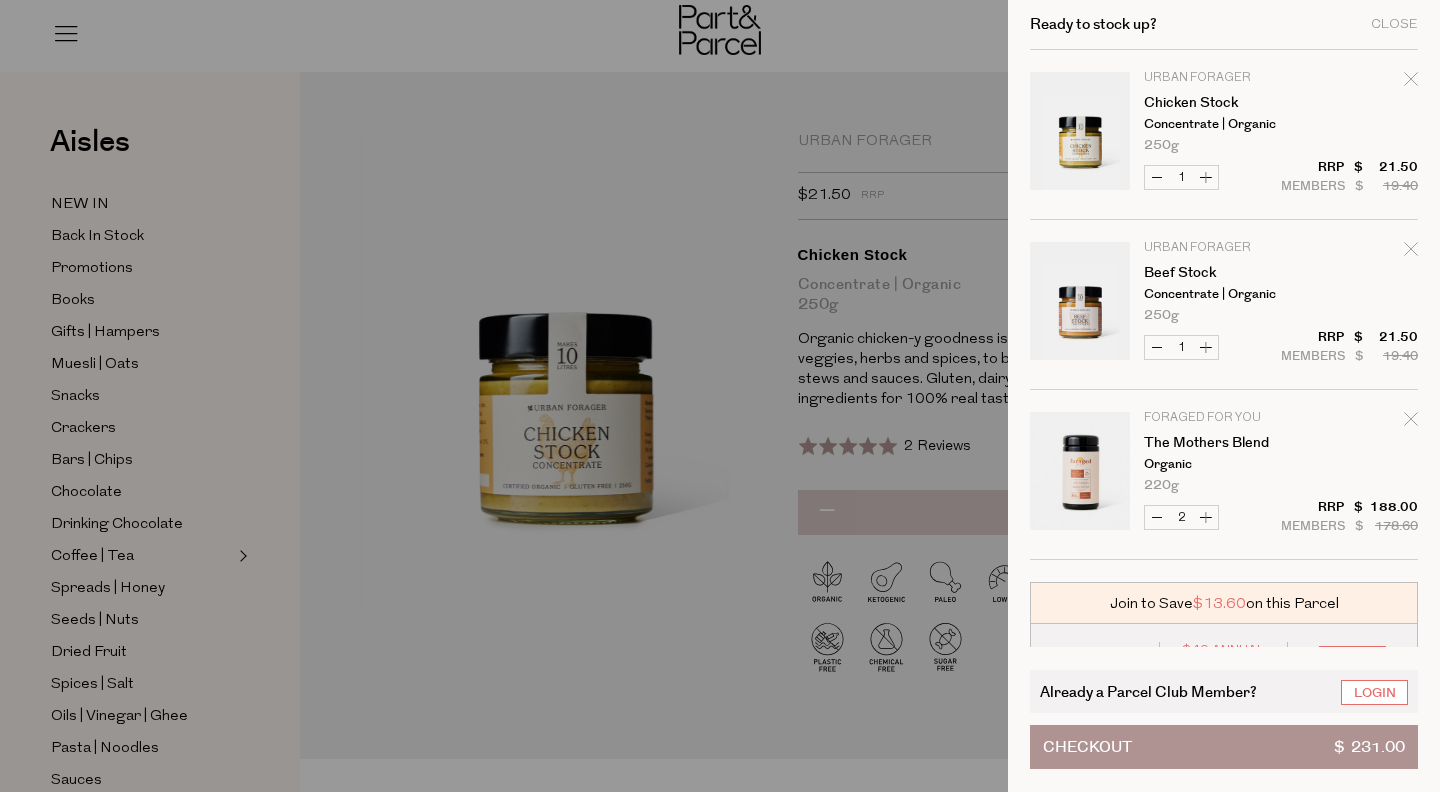 scroll, scrollTop: 87, scrollLeft: 0, axis: vertical 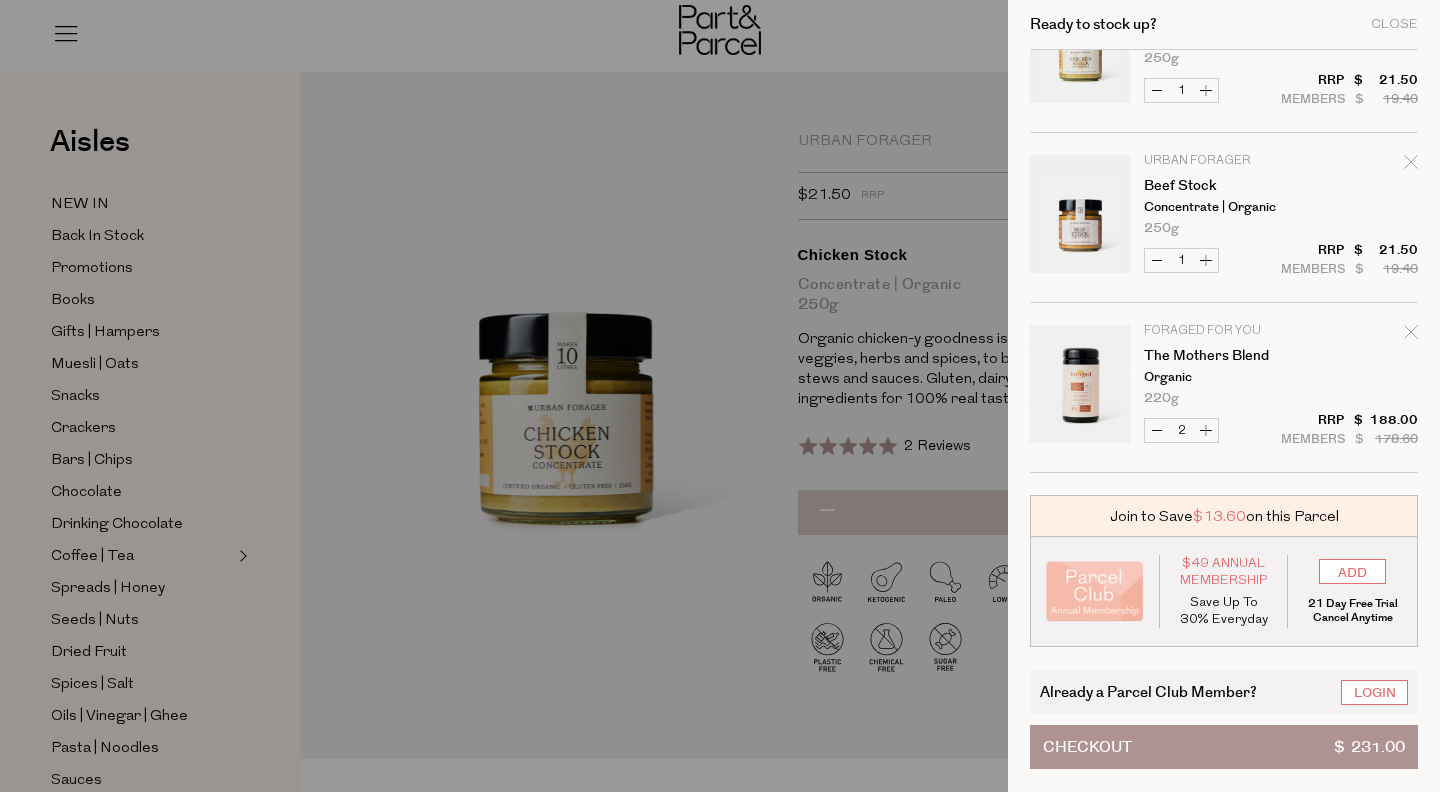 click on "Checkout" at bounding box center (1087, 747) 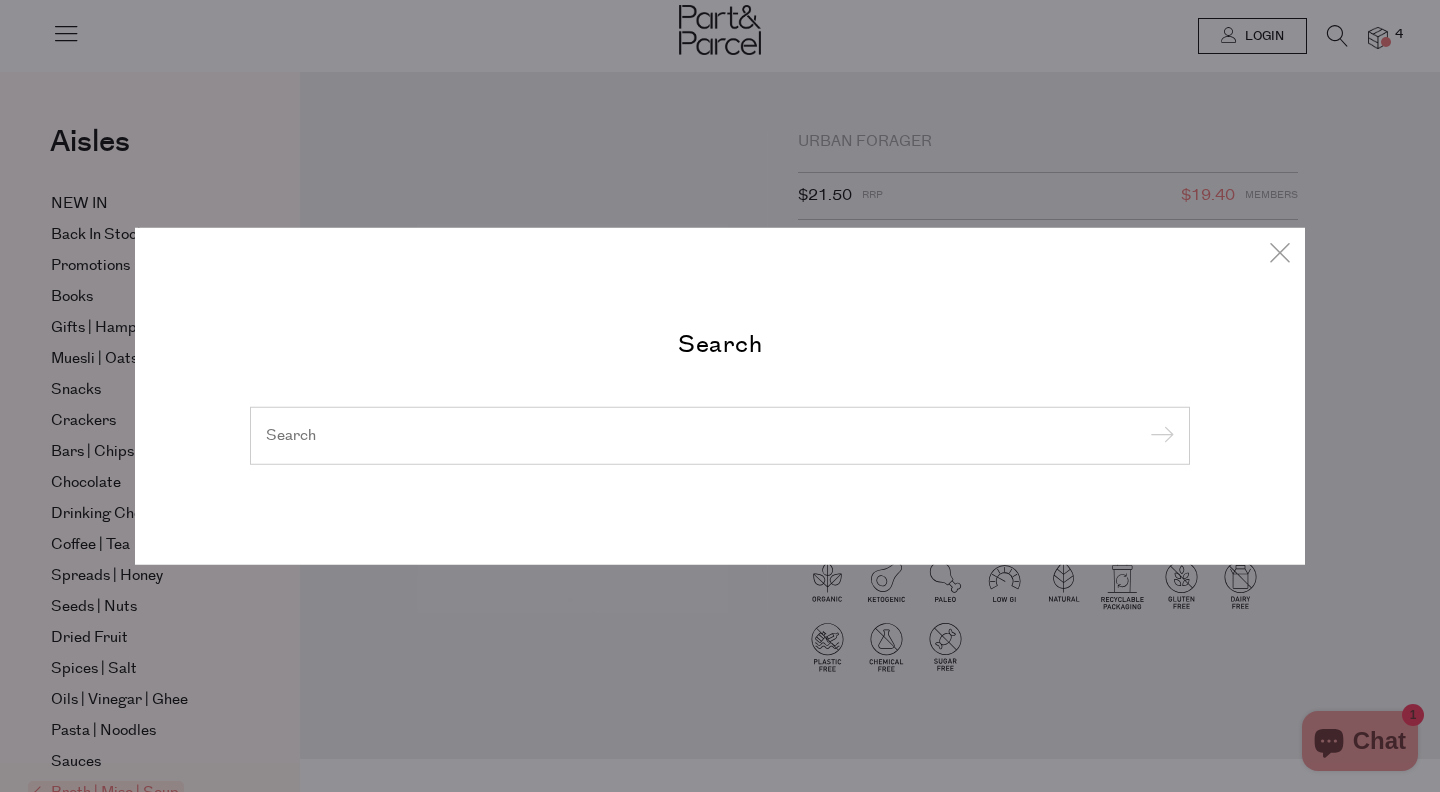 scroll, scrollTop: 0, scrollLeft: 0, axis: both 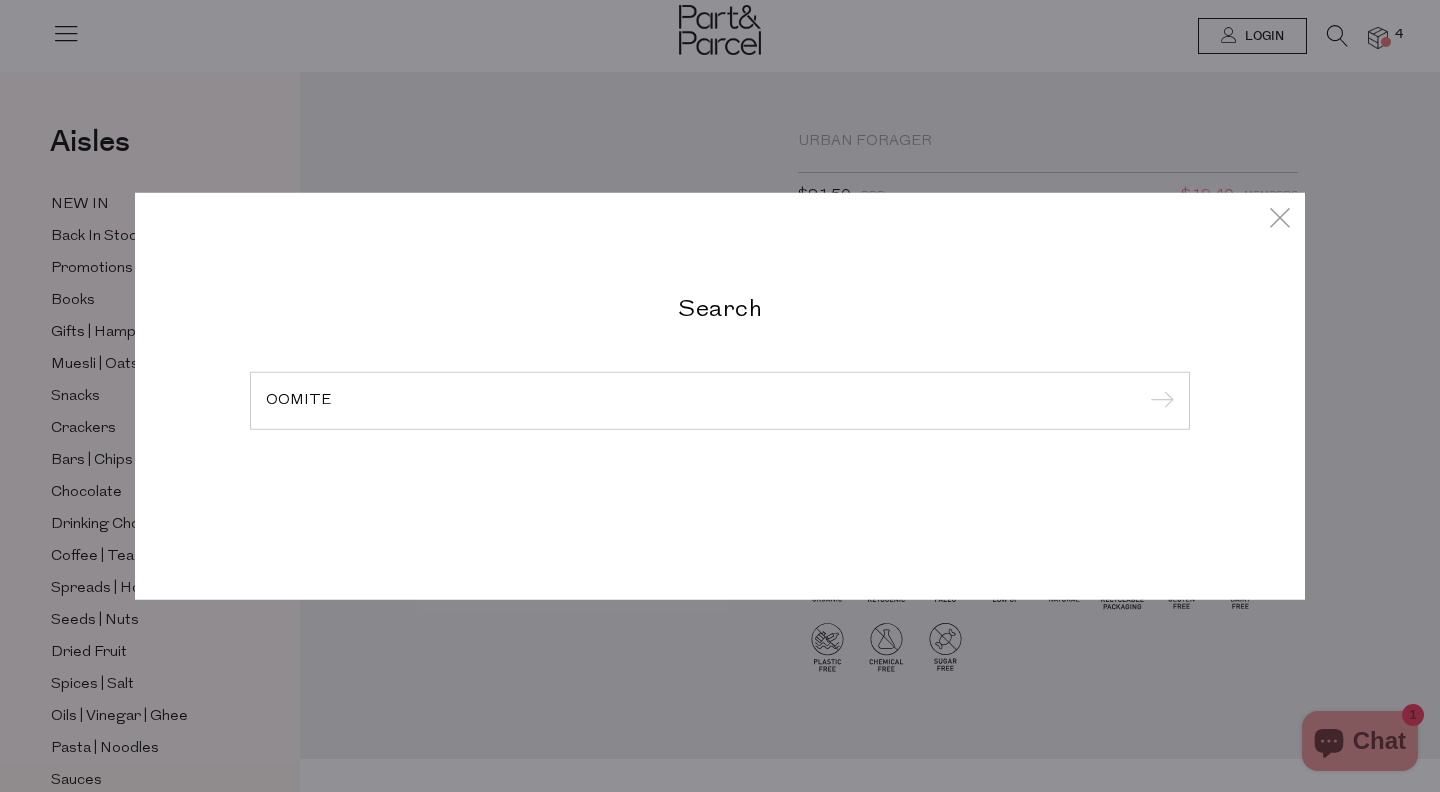 type on "OOMITE" 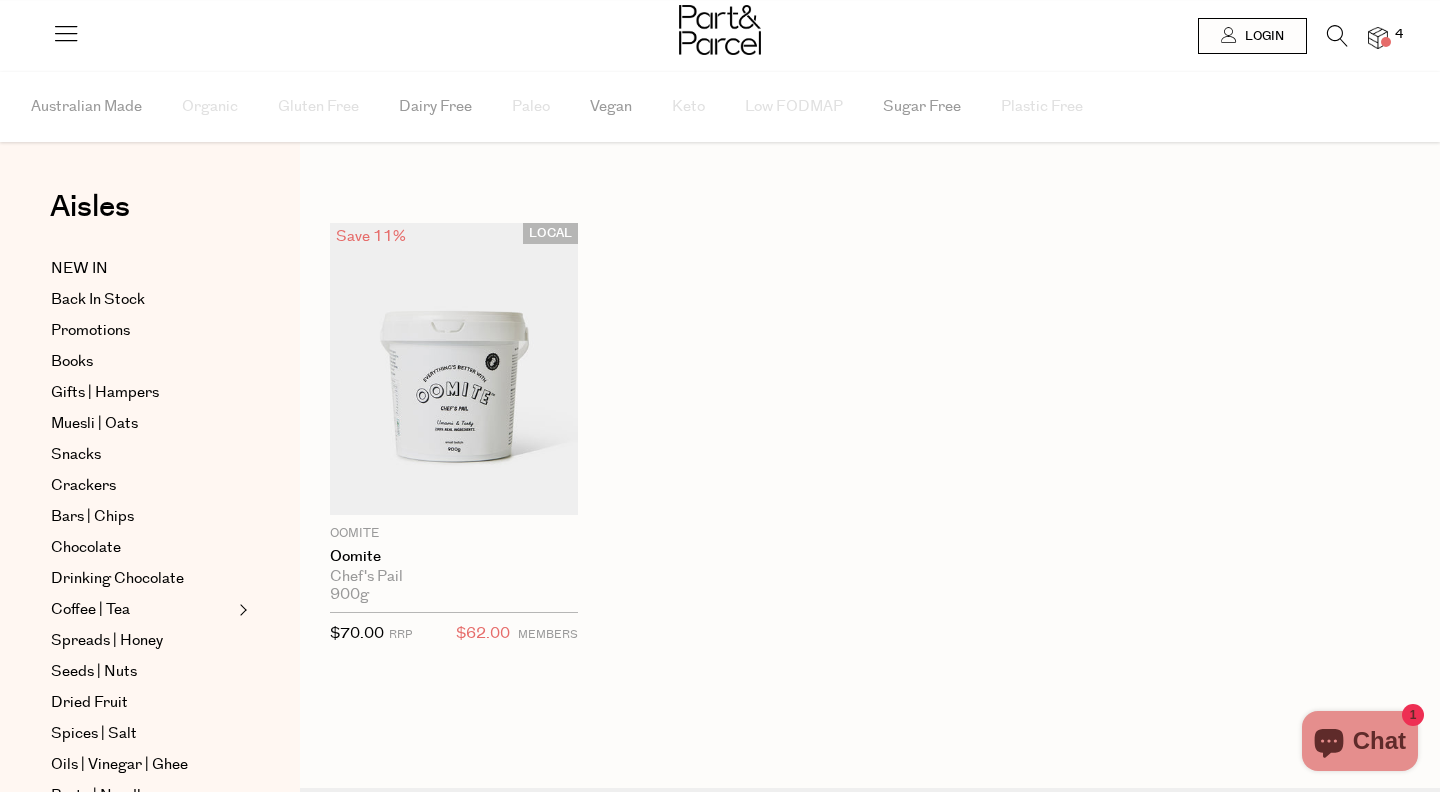 scroll, scrollTop: 0, scrollLeft: 0, axis: both 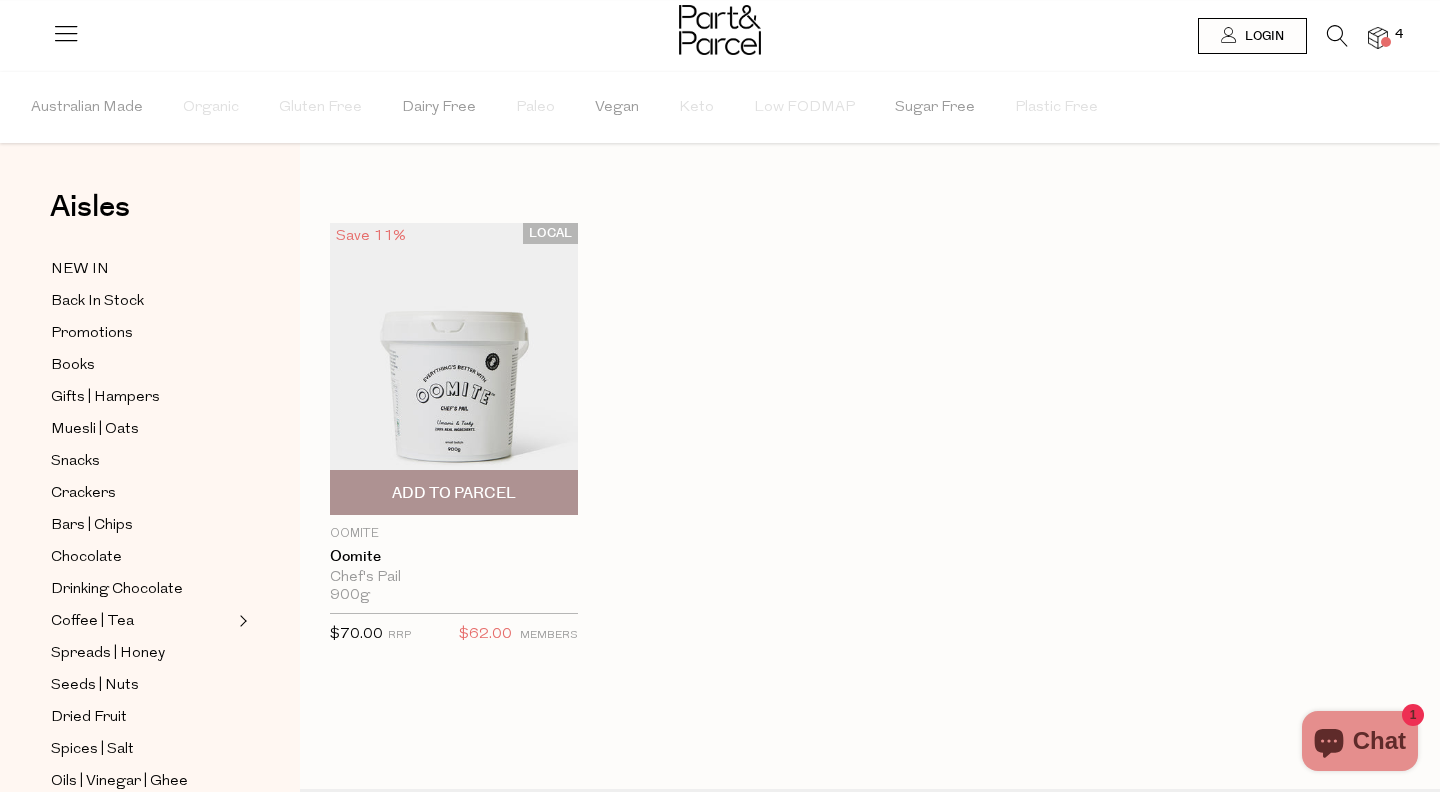 click at bounding box center (454, 369) 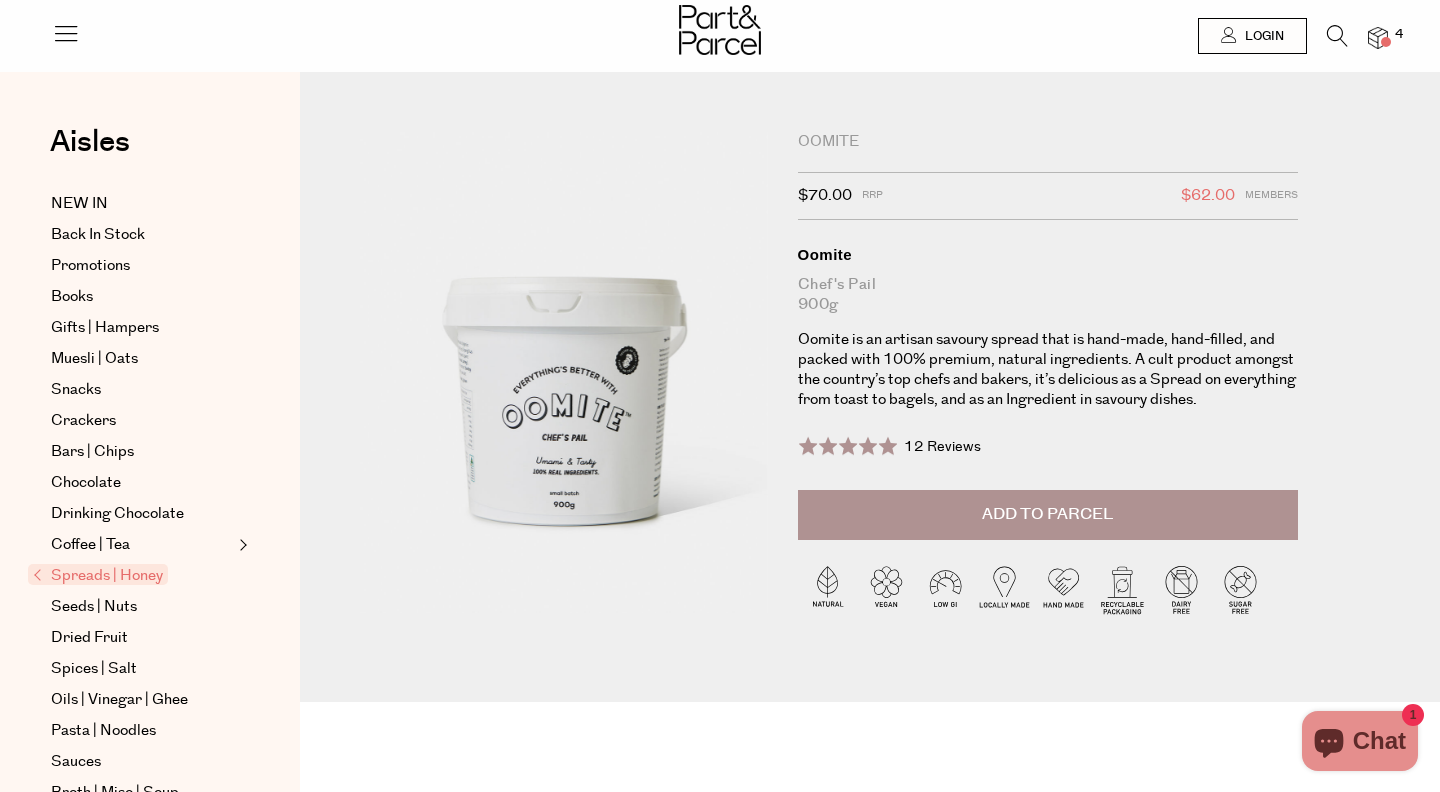 scroll, scrollTop: 0, scrollLeft: 0, axis: both 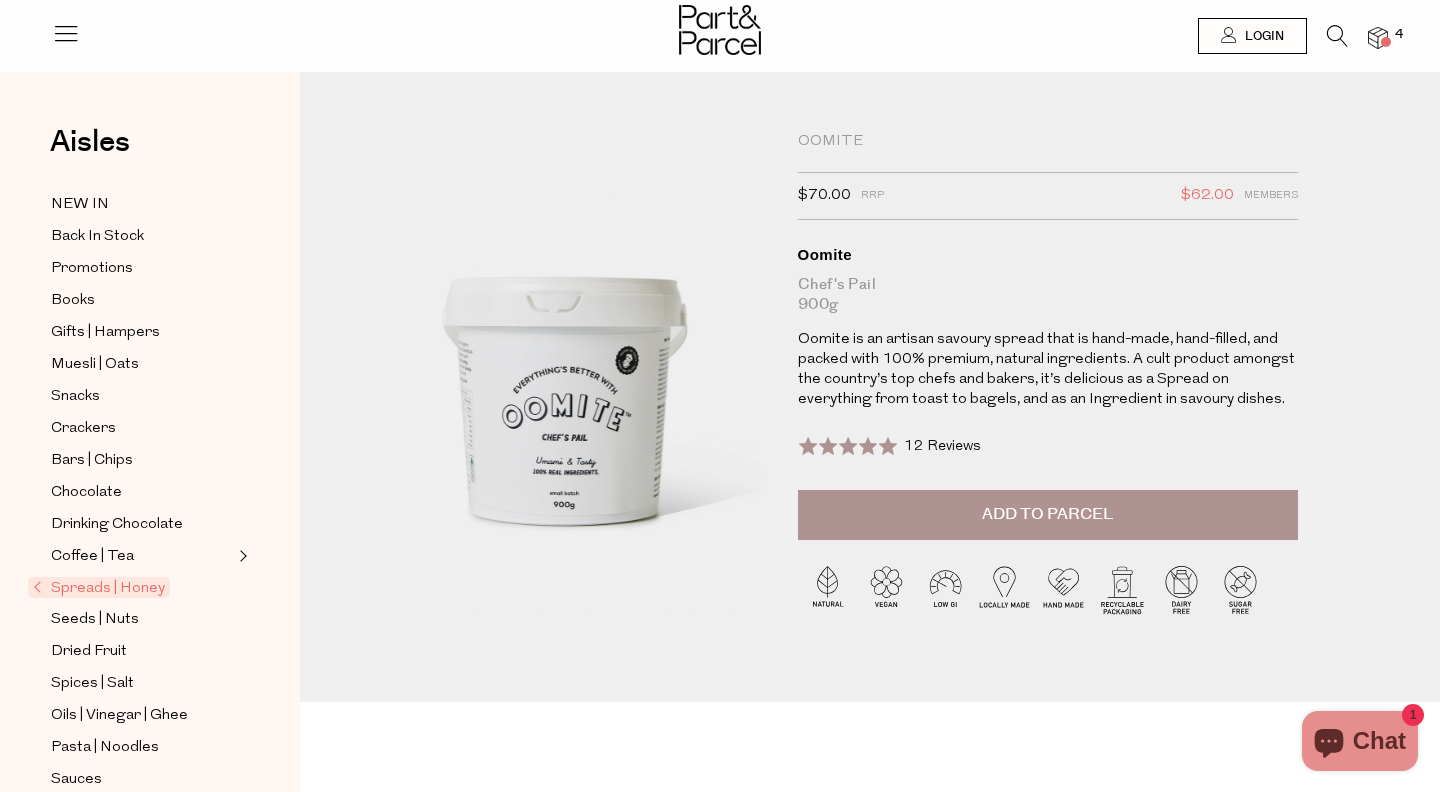 click on "Add to Parcel" at bounding box center [1048, 515] 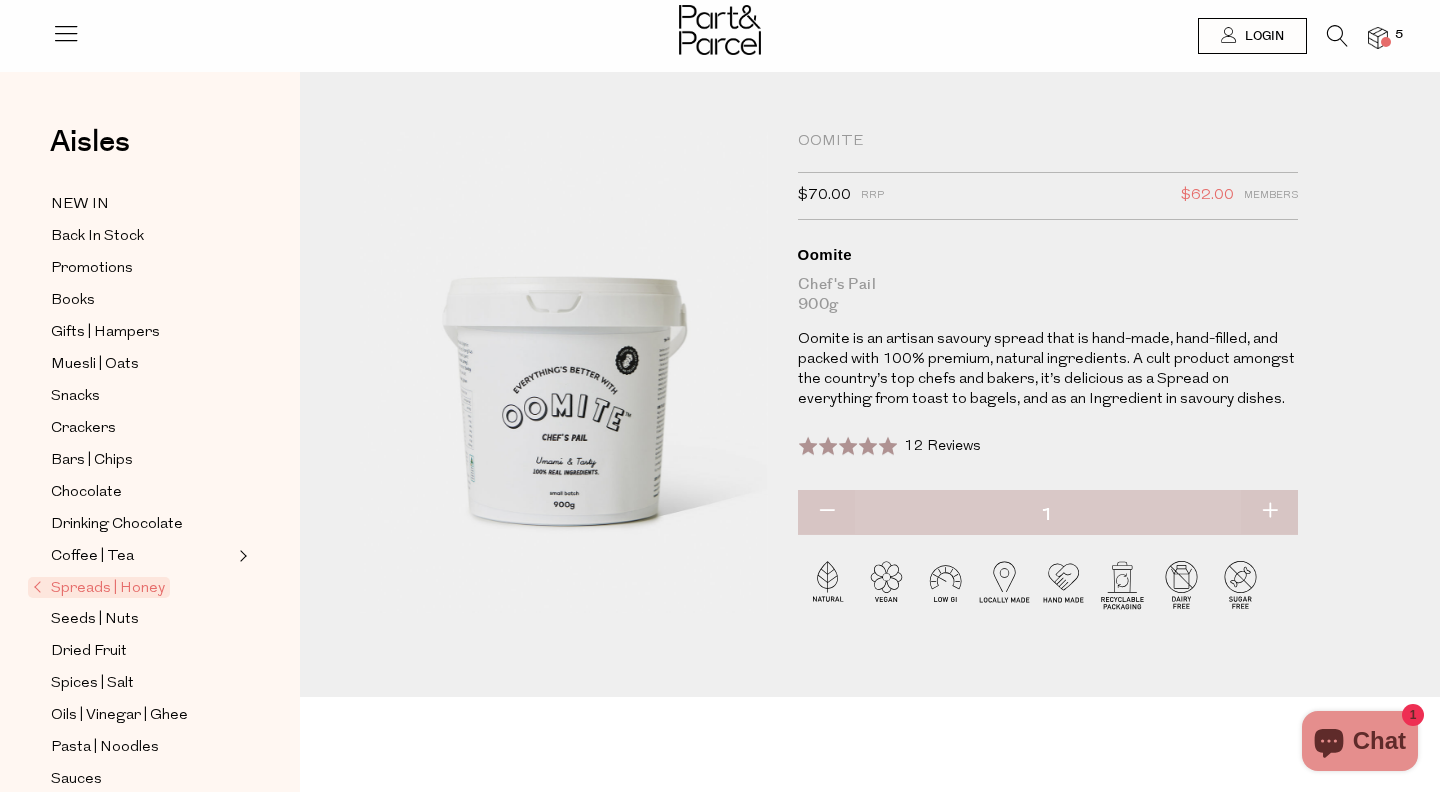 click on "5" at bounding box center (1368, 38) 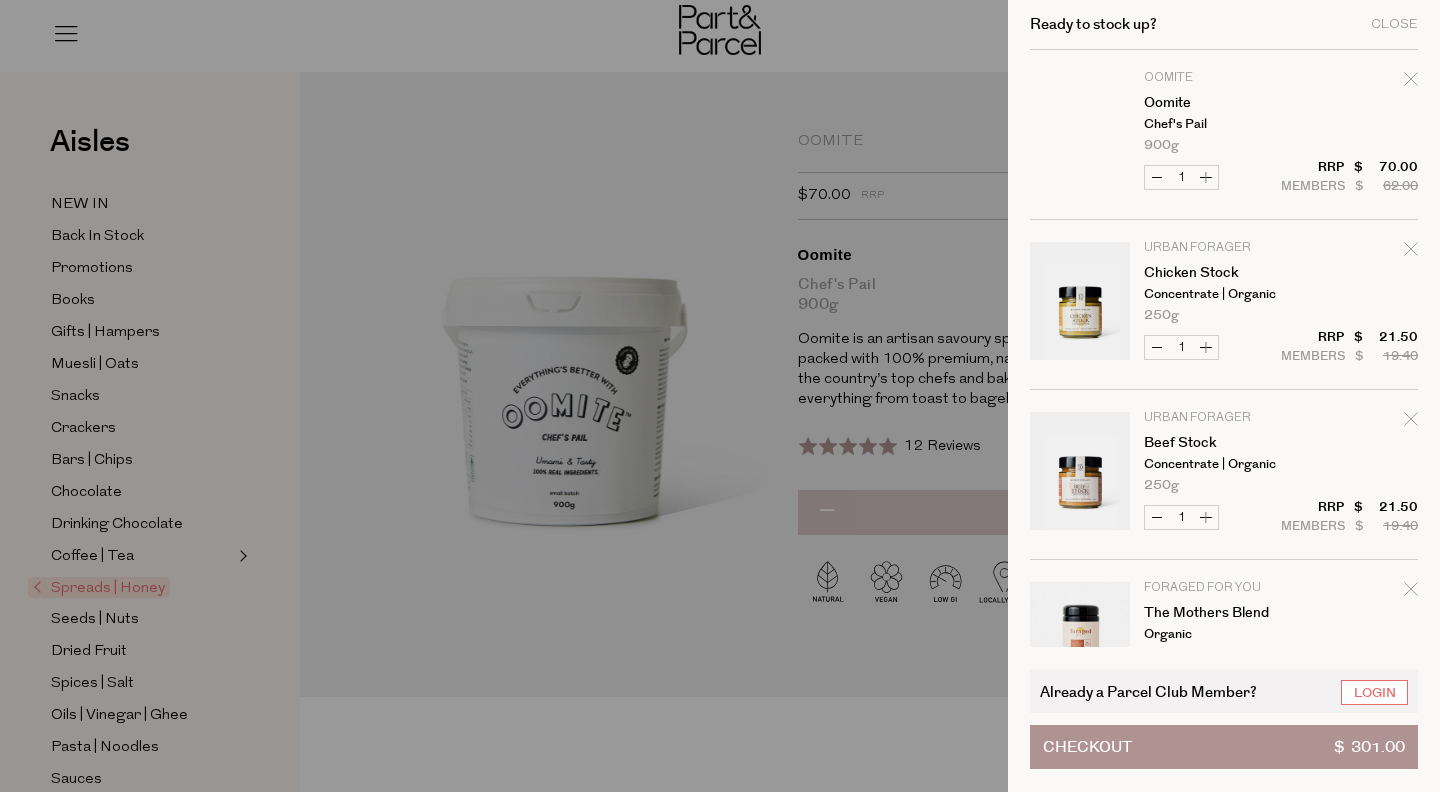 scroll, scrollTop: 257, scrollLeft: 0, axis: vertical 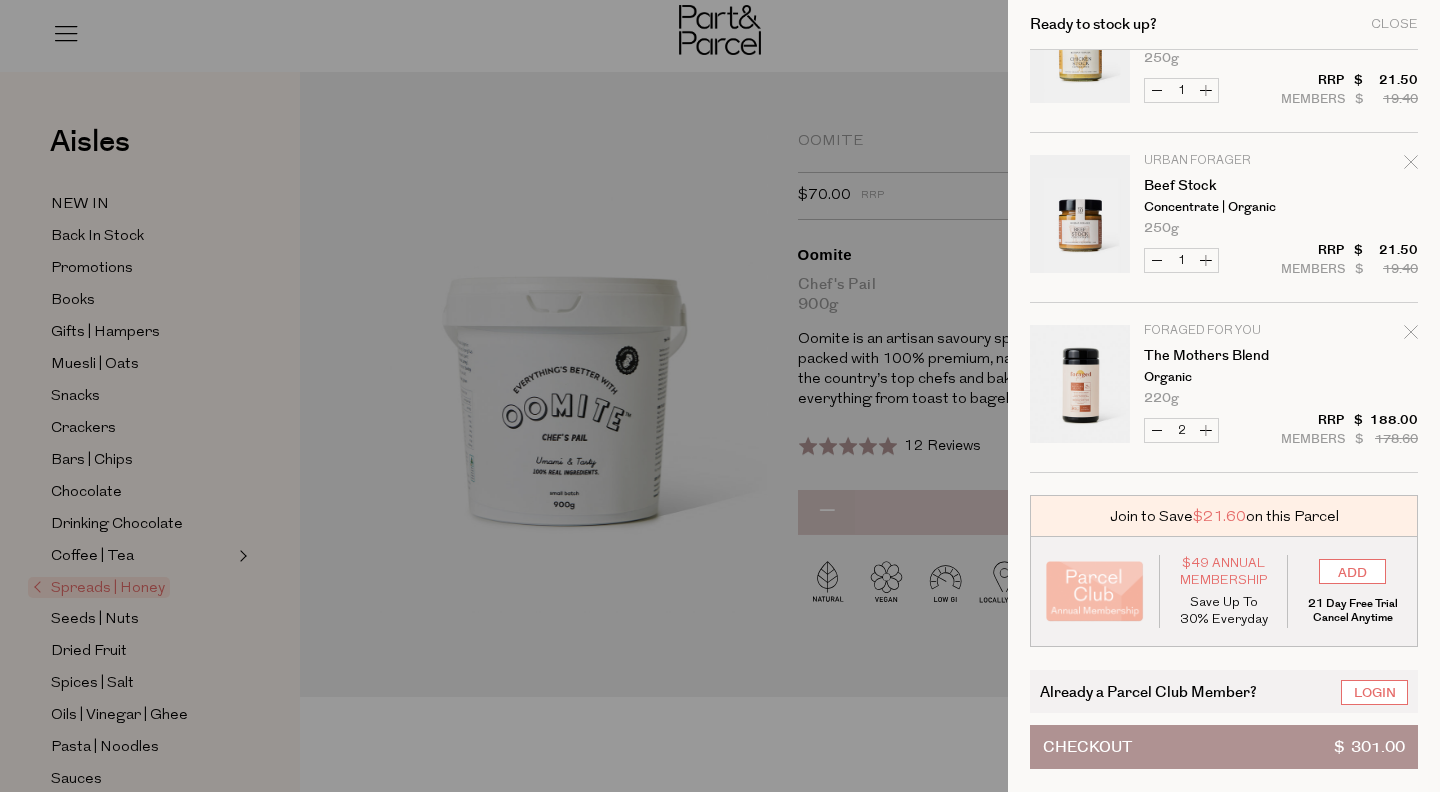 click on "Checkout $ 301.00" at bounding box center [1224, 747] 